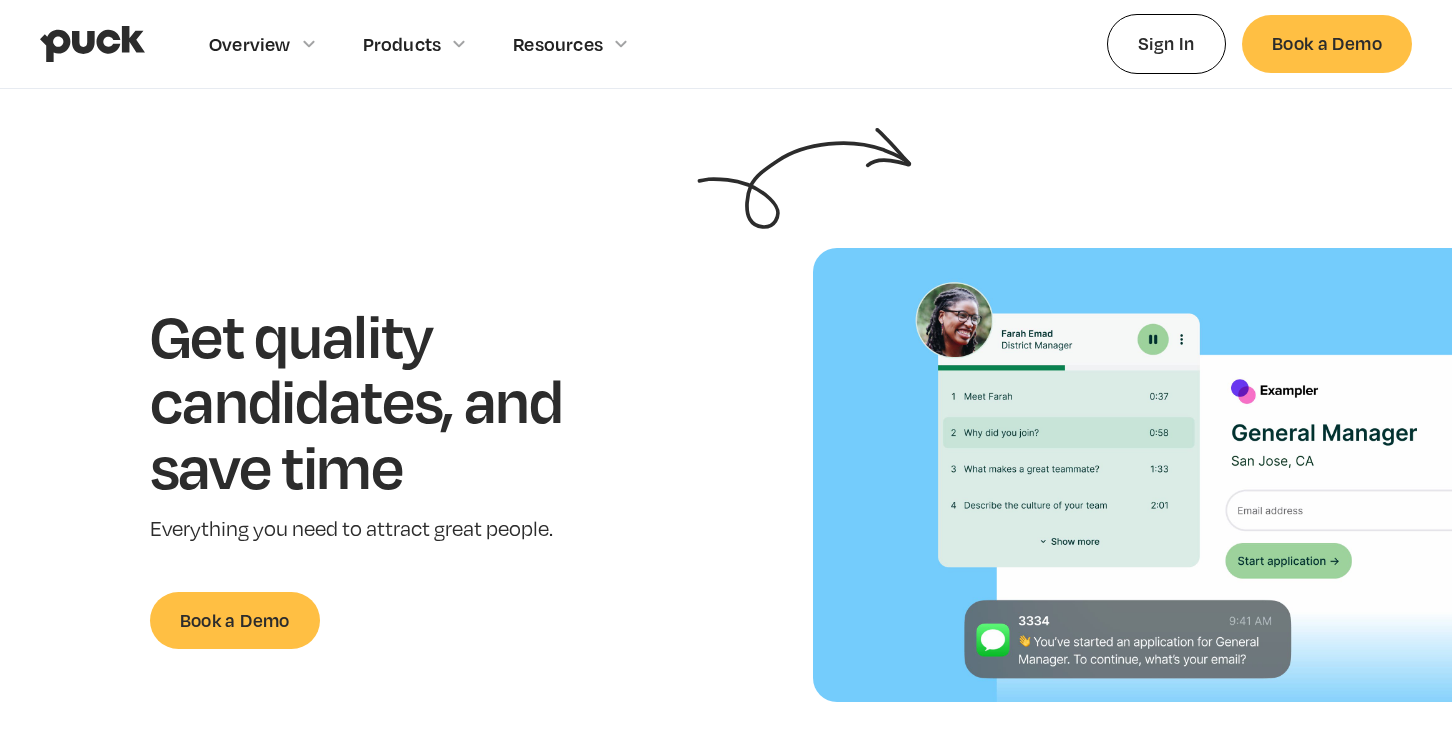 scroll, scrollTop: 0, scrollLeft: 0, axis: both 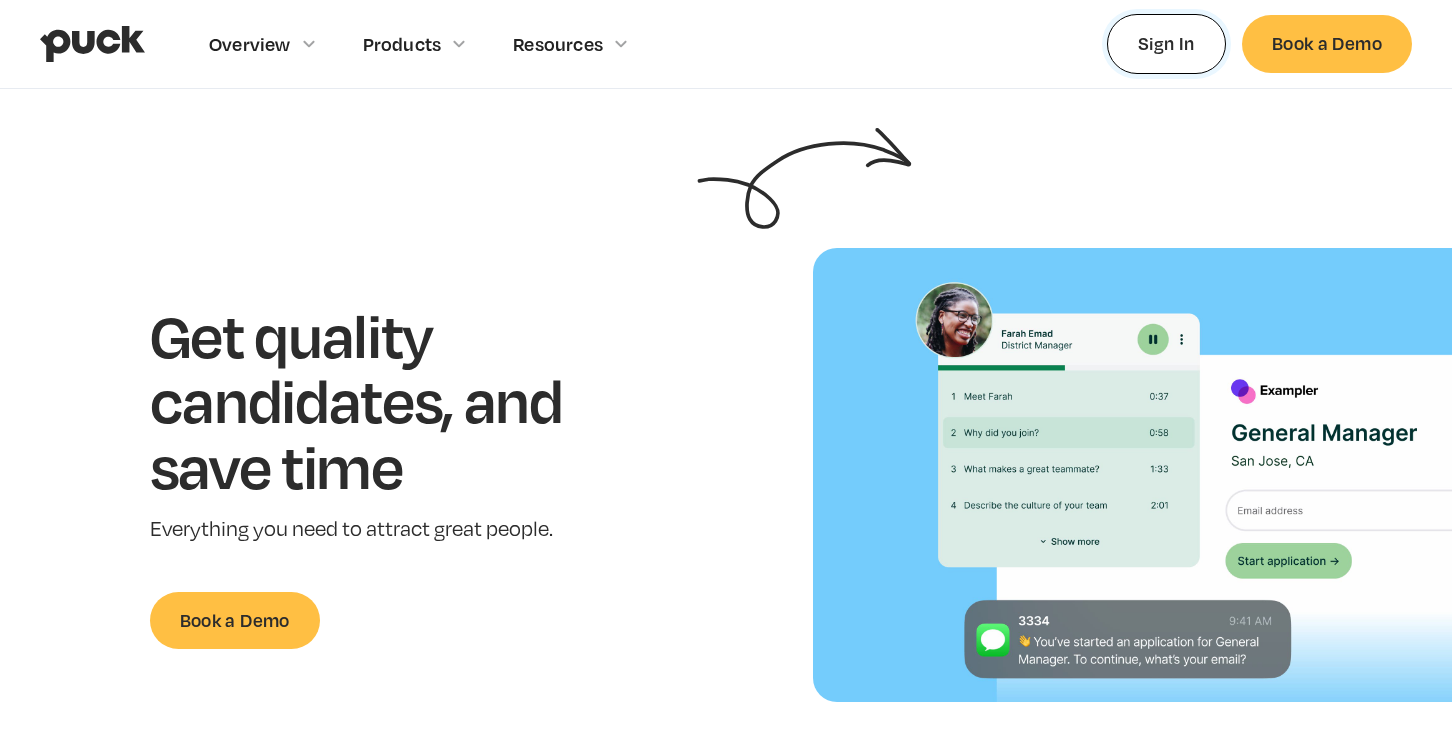 click on "Sign In" at bounding box center [1166, 43] 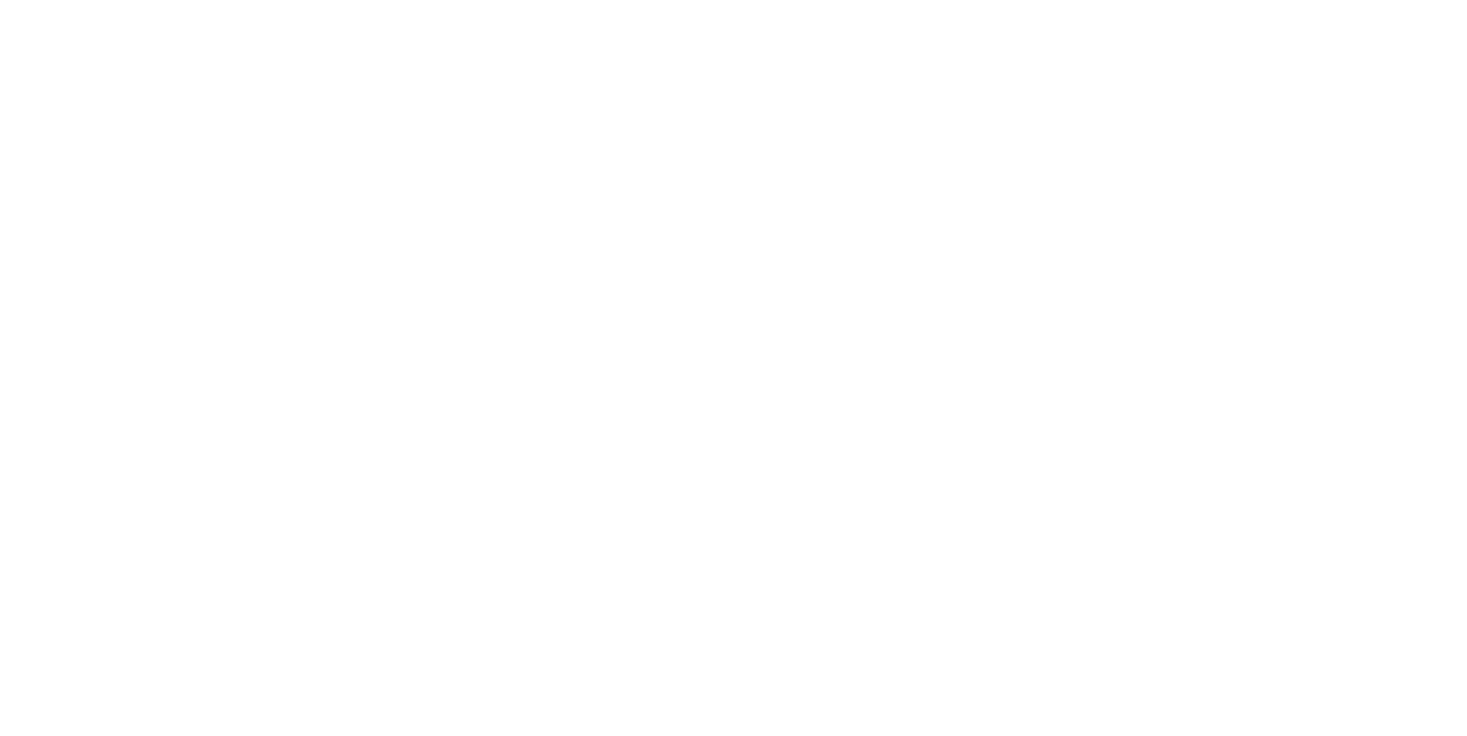 scroll, scrollTop: 0, scrollLeft: 0, axis: both 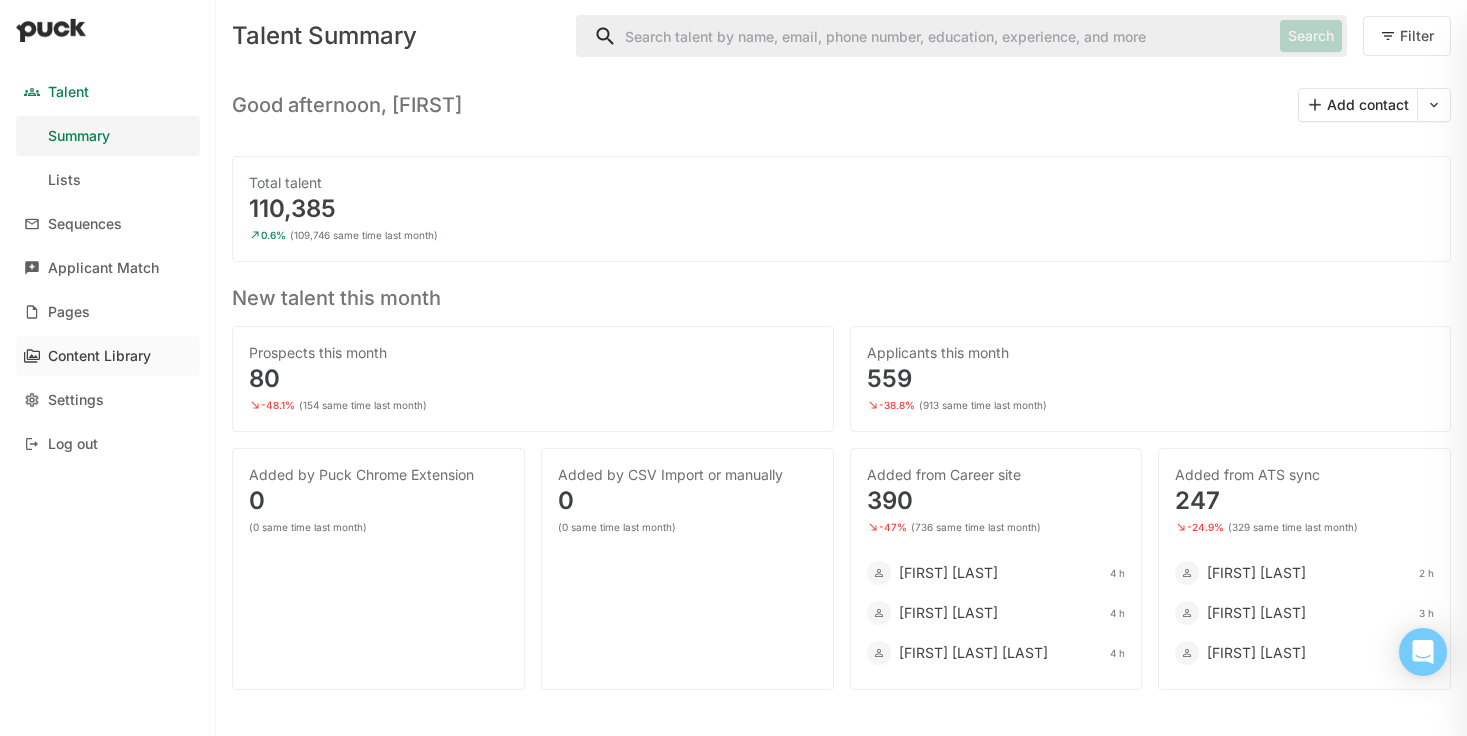 click on "Content Library" at bounding box center [108, 356] 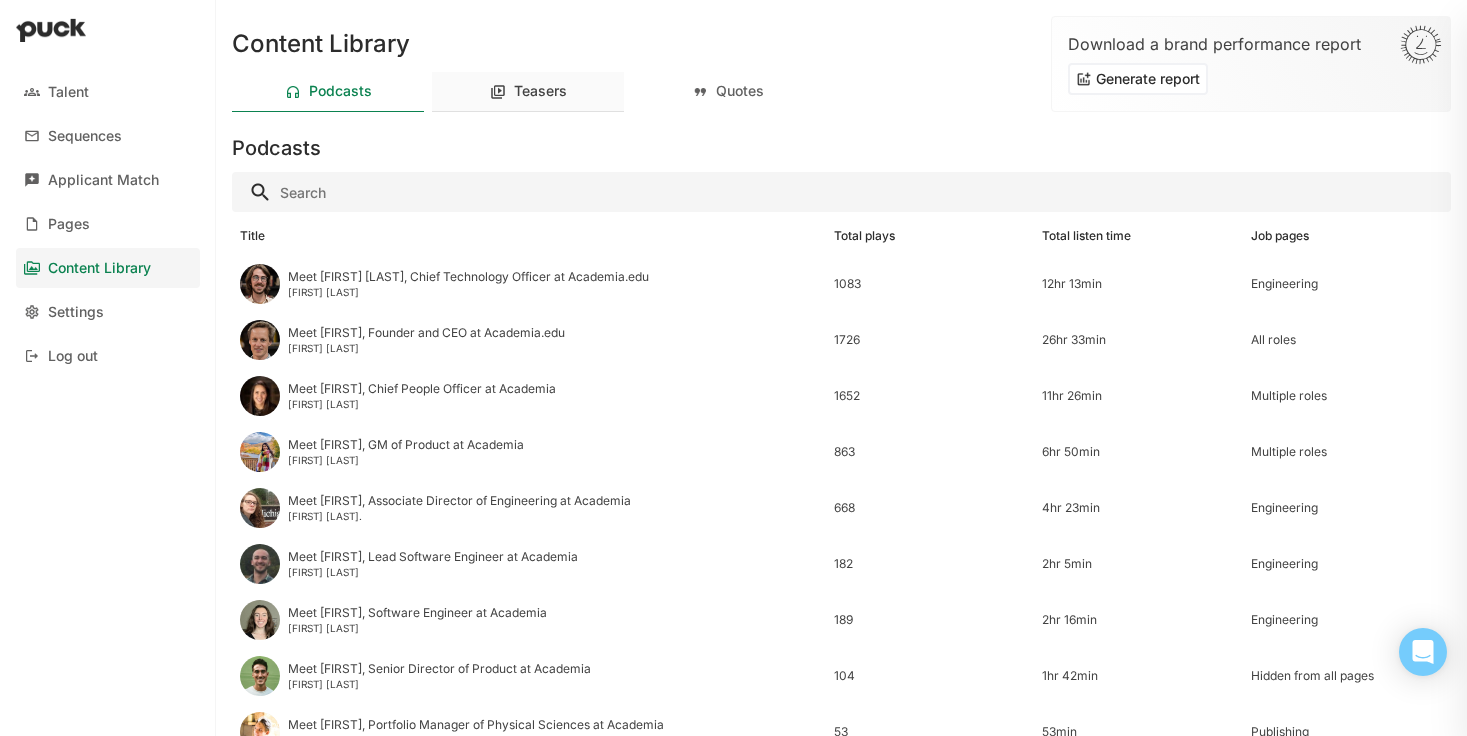 click at bounding box center (498, 92) 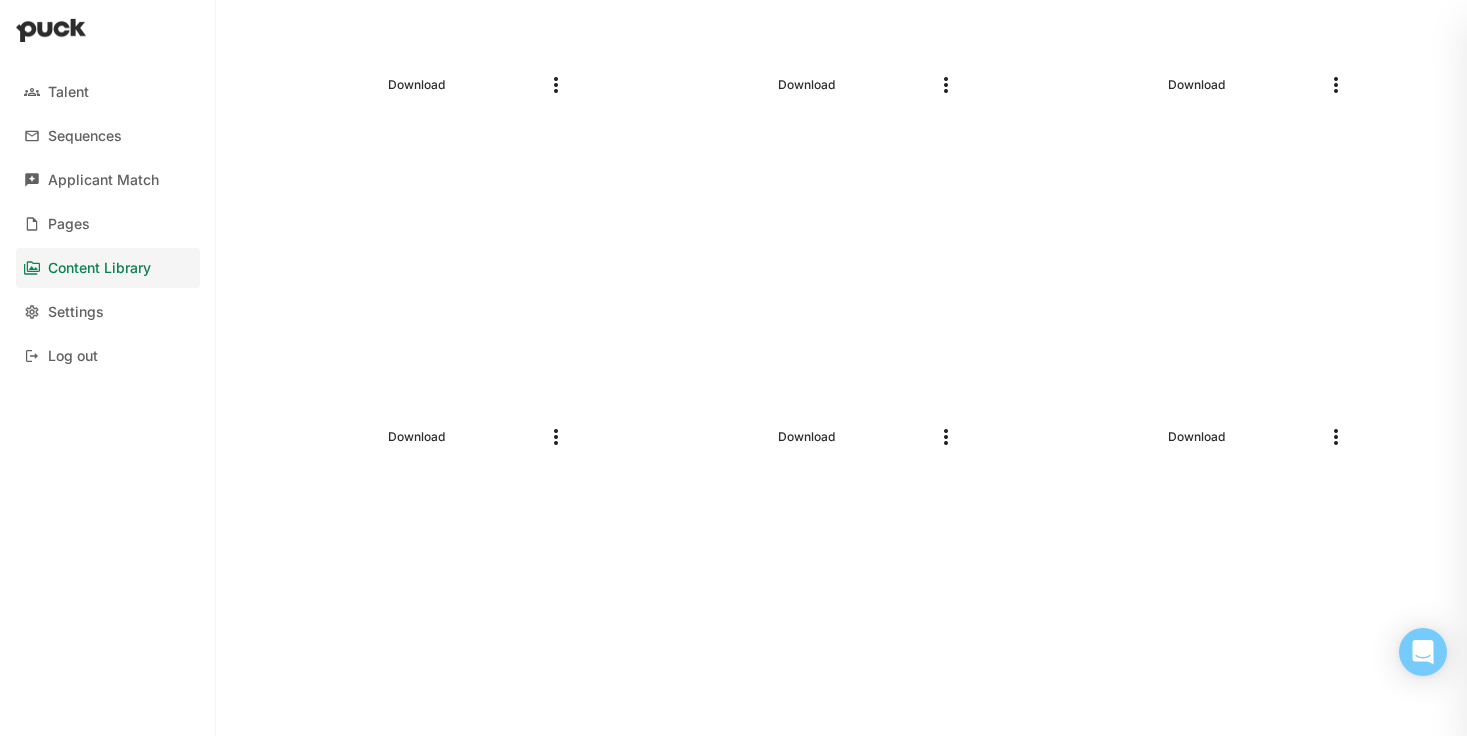 scroll, scrollTop: 0, scrollLeft: 0, axis: both 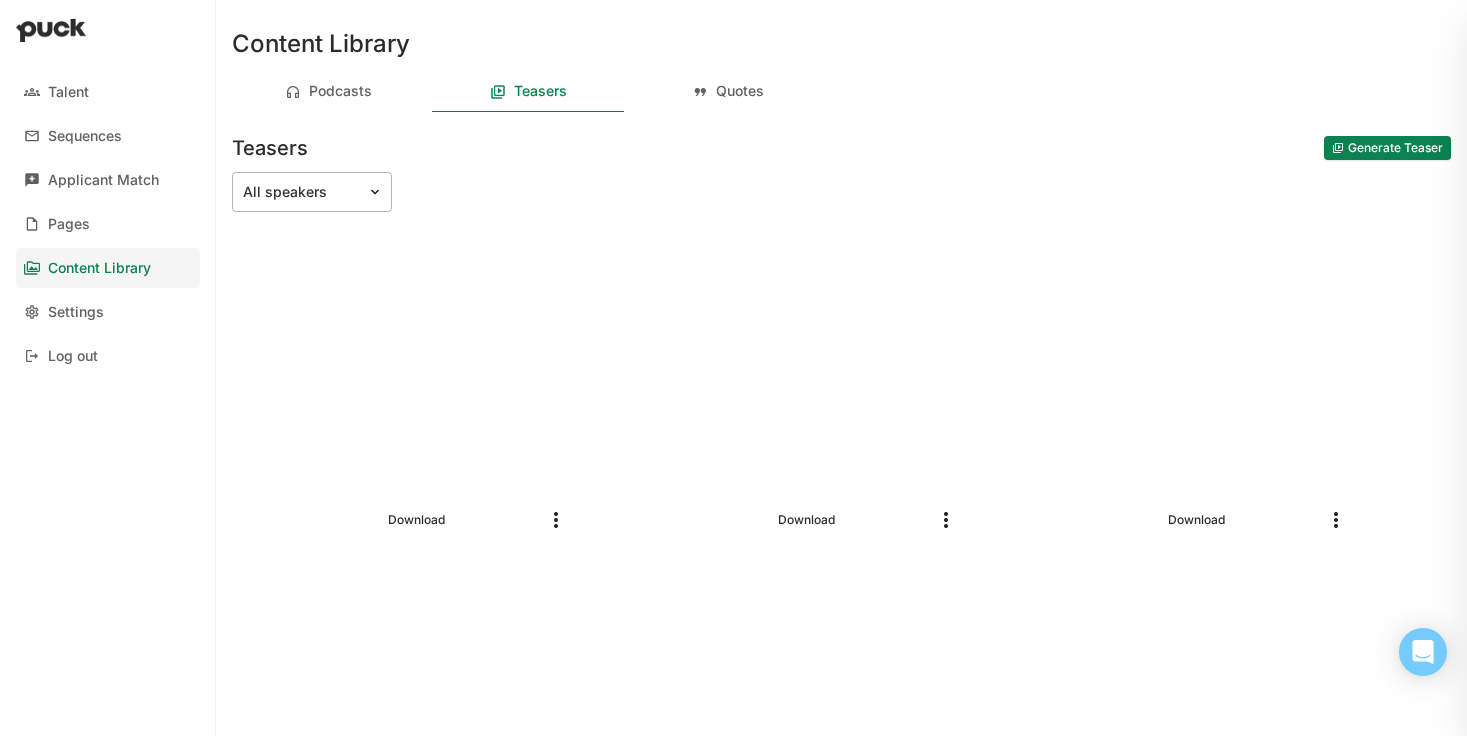 click at bounding box center [379, 192] 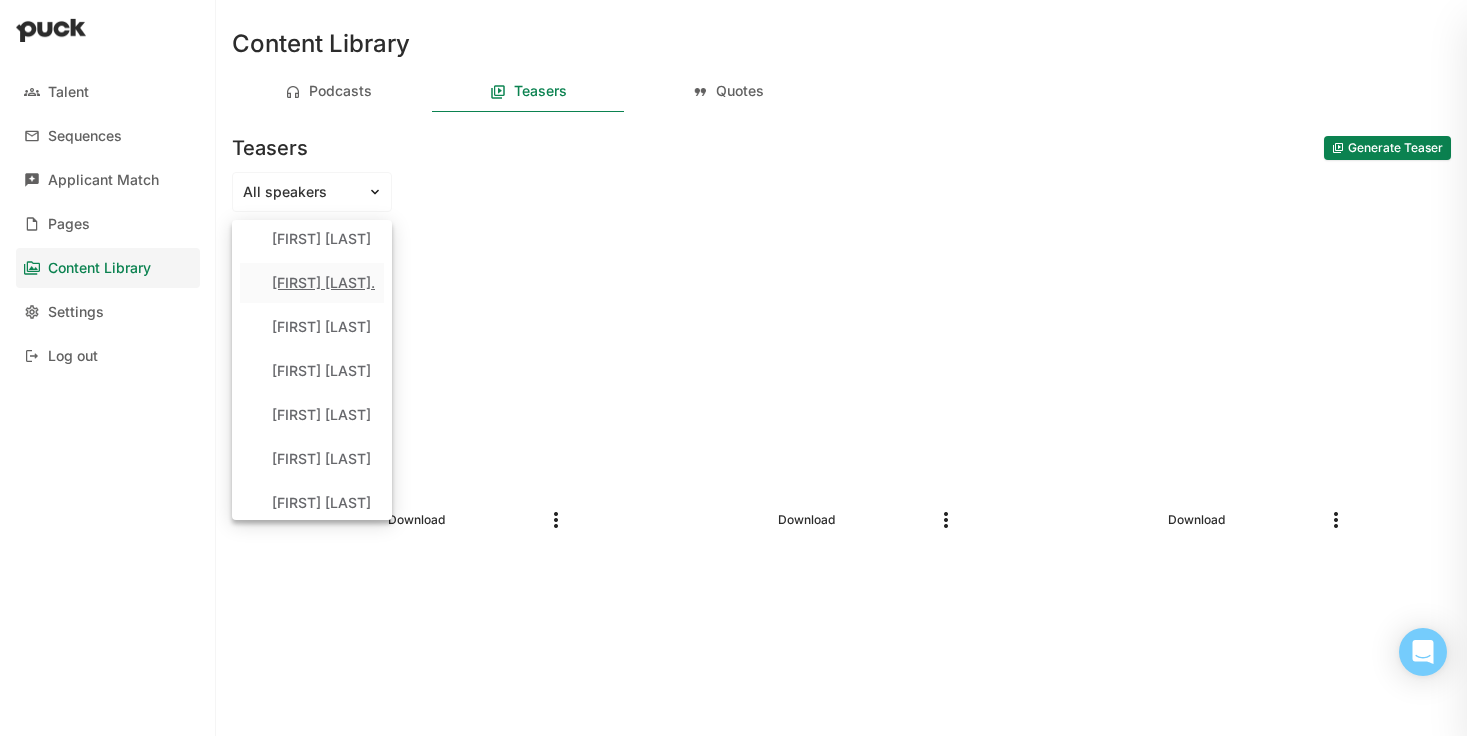scroll, scrollTop: 108, scrollLeft: 0, axis: vertical 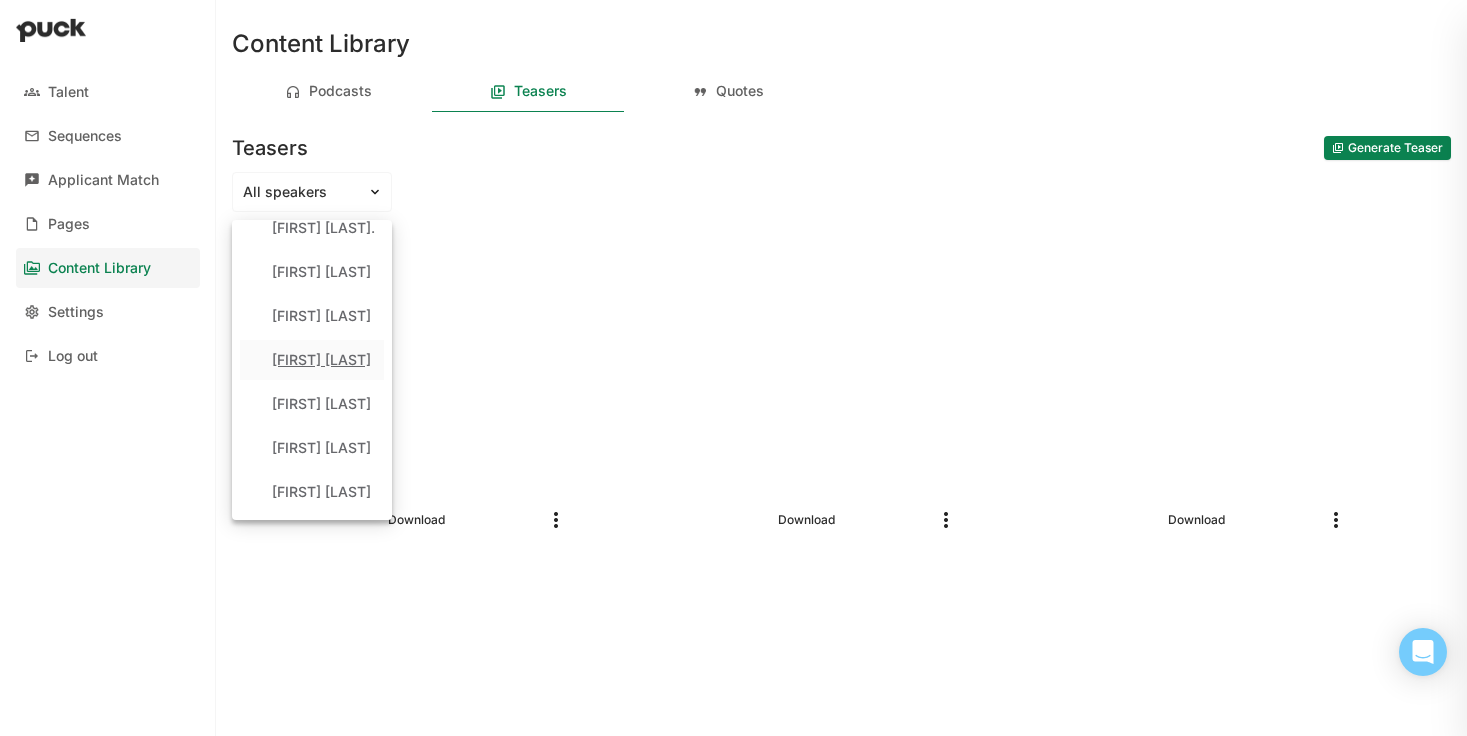 click on "John MacLaughlin, 6 of 9. 9 results available. Use Up and Down to choose options, press Enter to select the currently focused option, press Escape to exit the menu, press Tab to select the option and exit the menu. All speakers All speakers Andrew Thomae Clara S. Isabelle Tao Ivana Cvjetan John MacLaughlin Nate Sullivan Richard Price Sándora Colin" at bounding box center (841, 192) 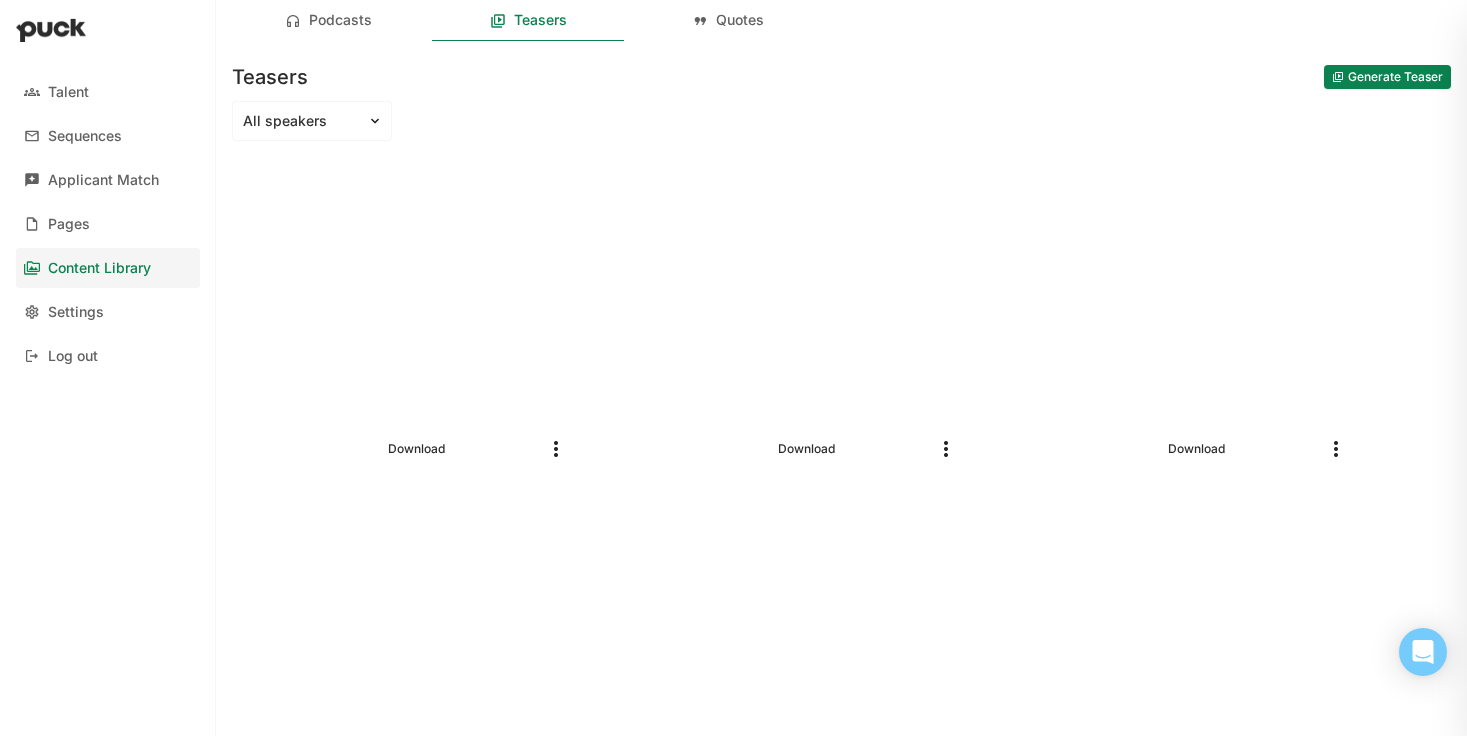 scroll, scrollTop: 0, scrollLeft: 0, axis: both 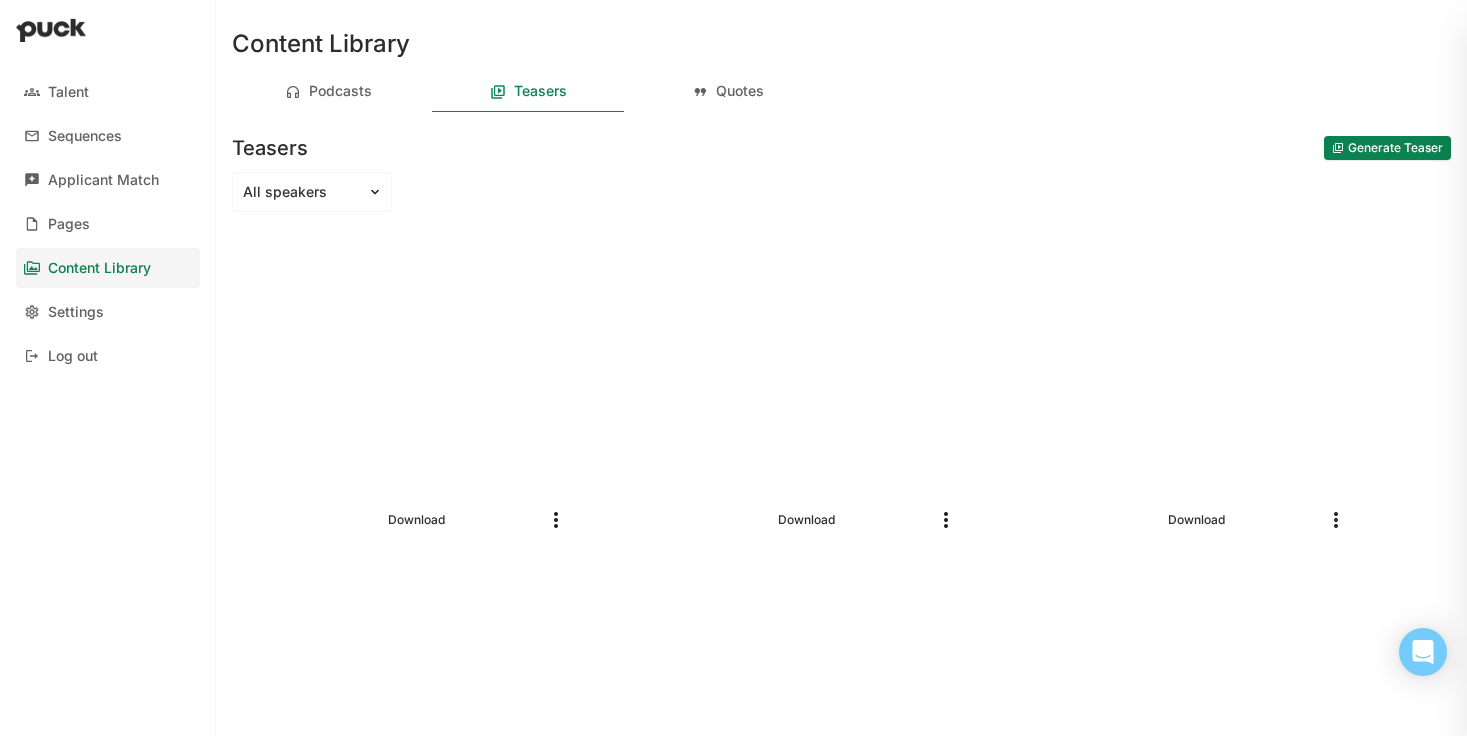 click on "Generate Teaser" at bounding box center [1387, 148] 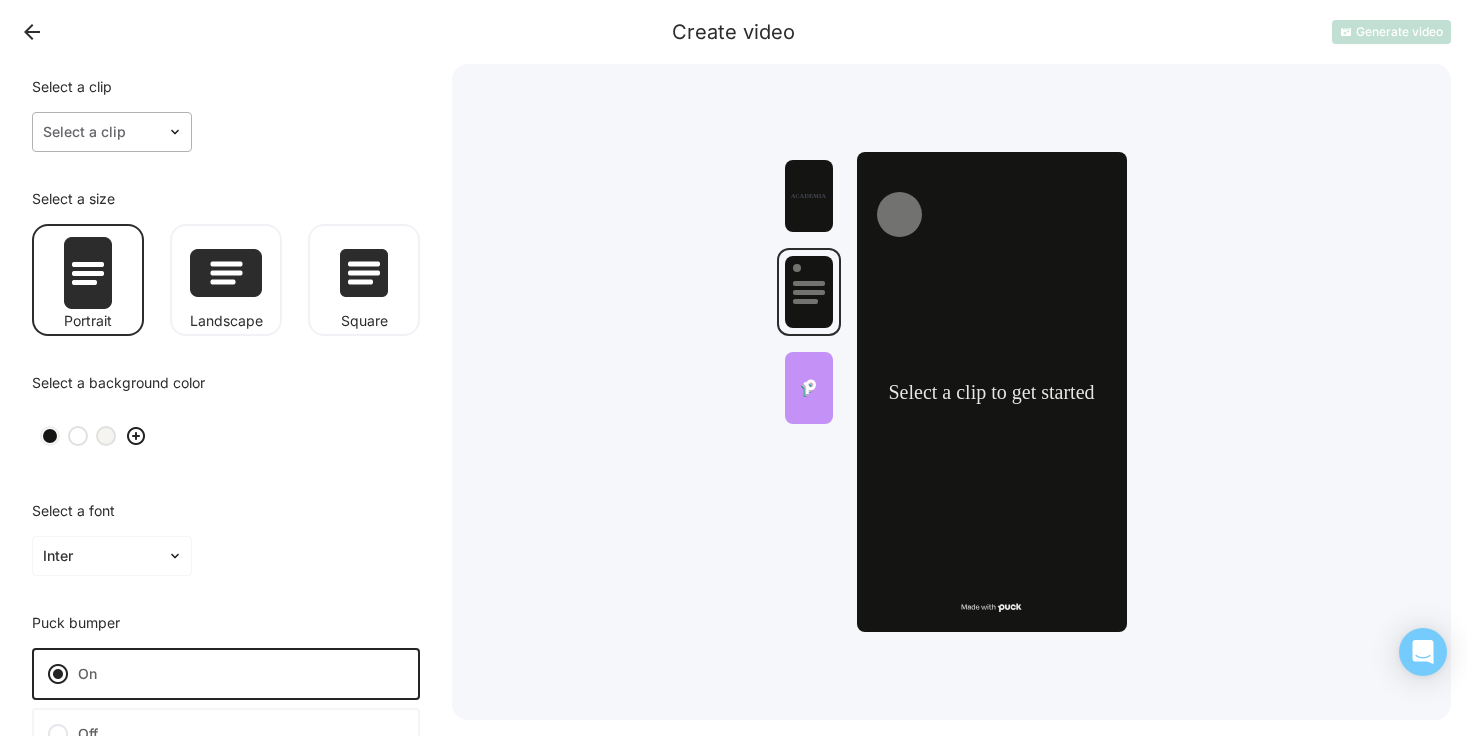 click at bounding box center [100, 132] 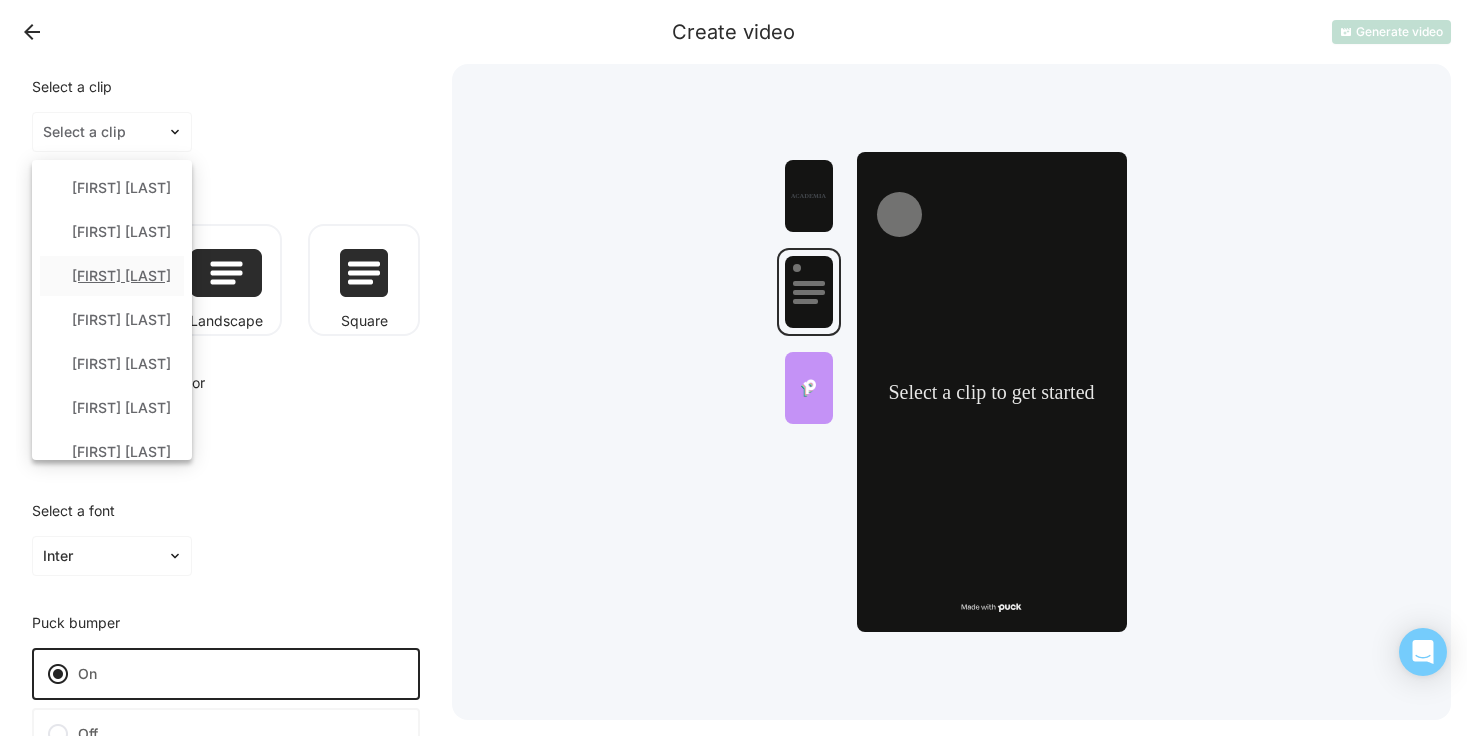 click on "Ivana Cvjetan" at bounding box center [112, 276] 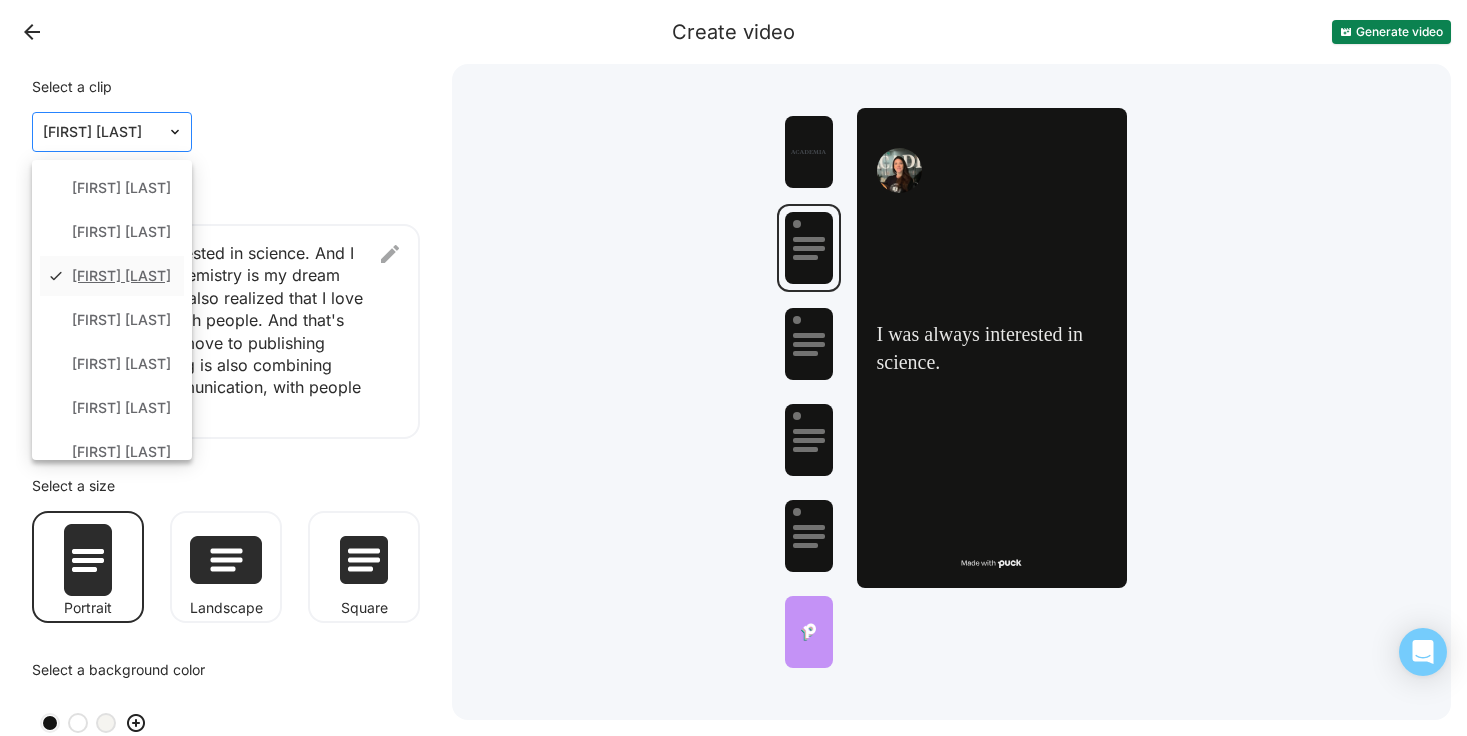 click on "Ivana Cvjetan" at bounding box center (100, 132) 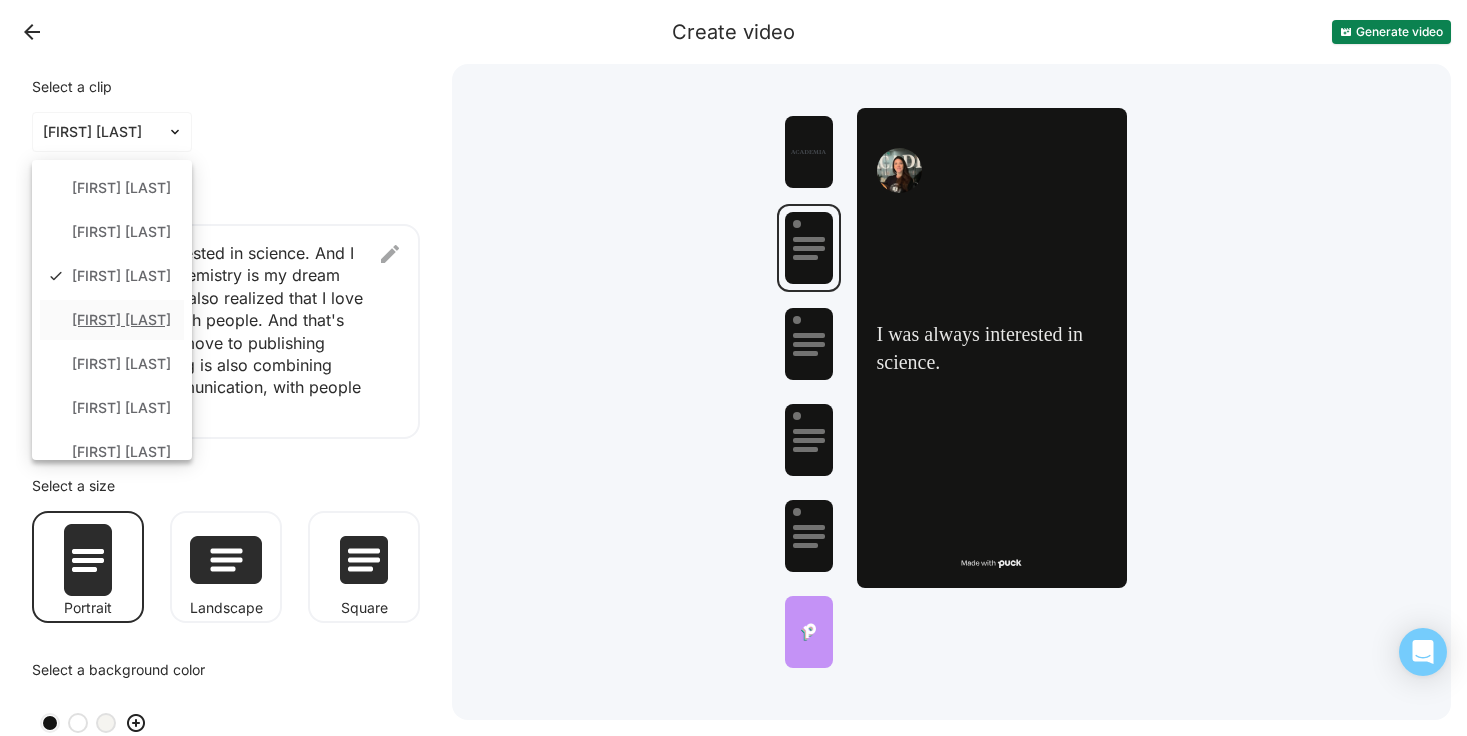 click on "Ryan Davies" at bounding box center [112, 320] 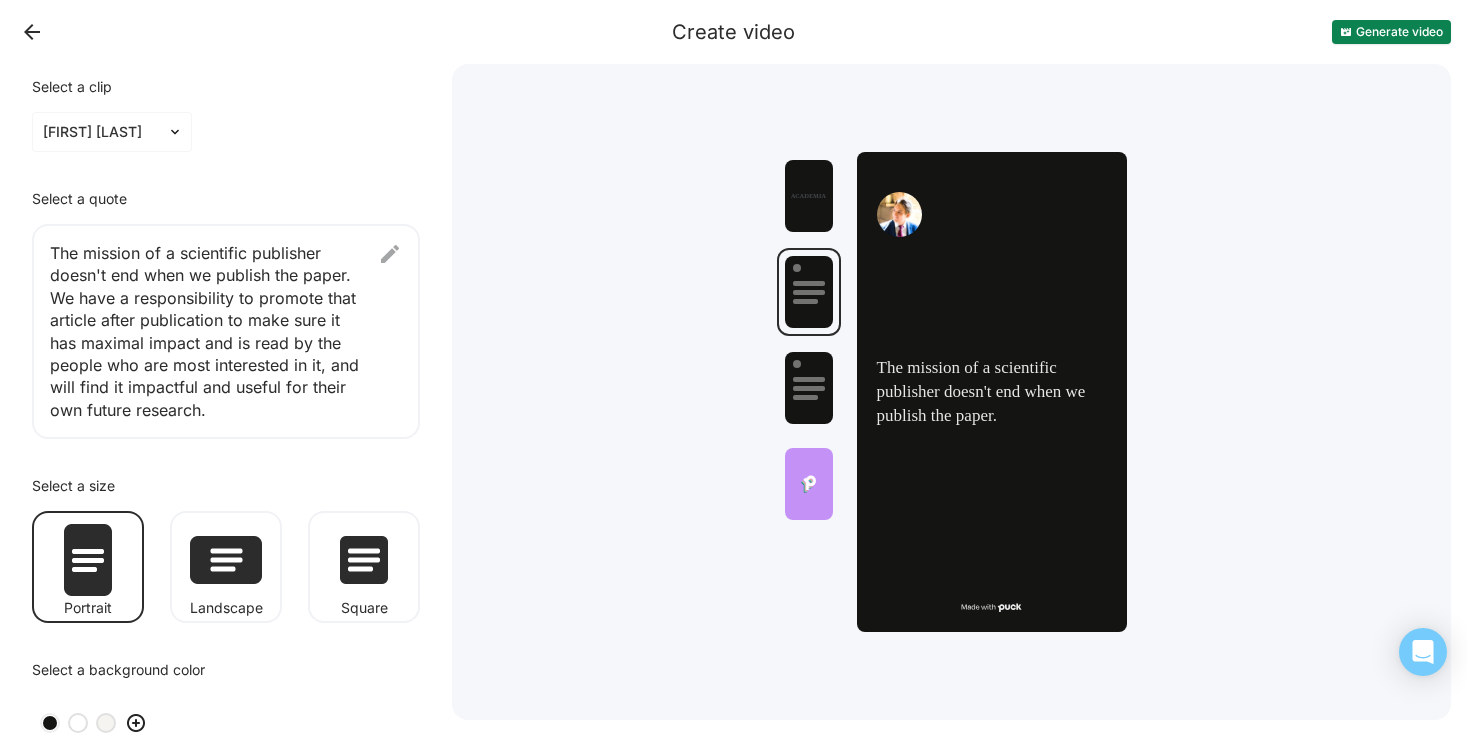 click at bounding box center (390, 254) 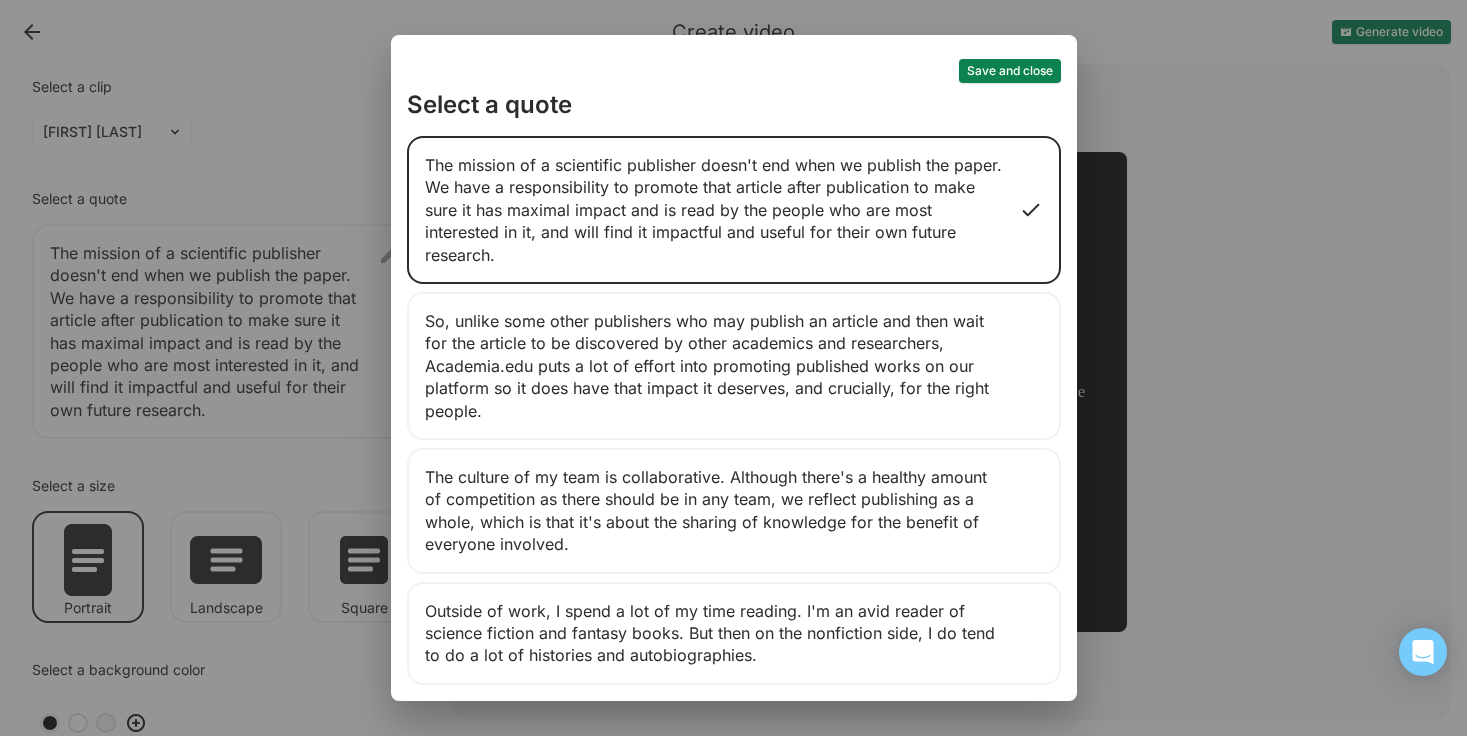 click on "Save and close" at bounding box center [1010, 71] 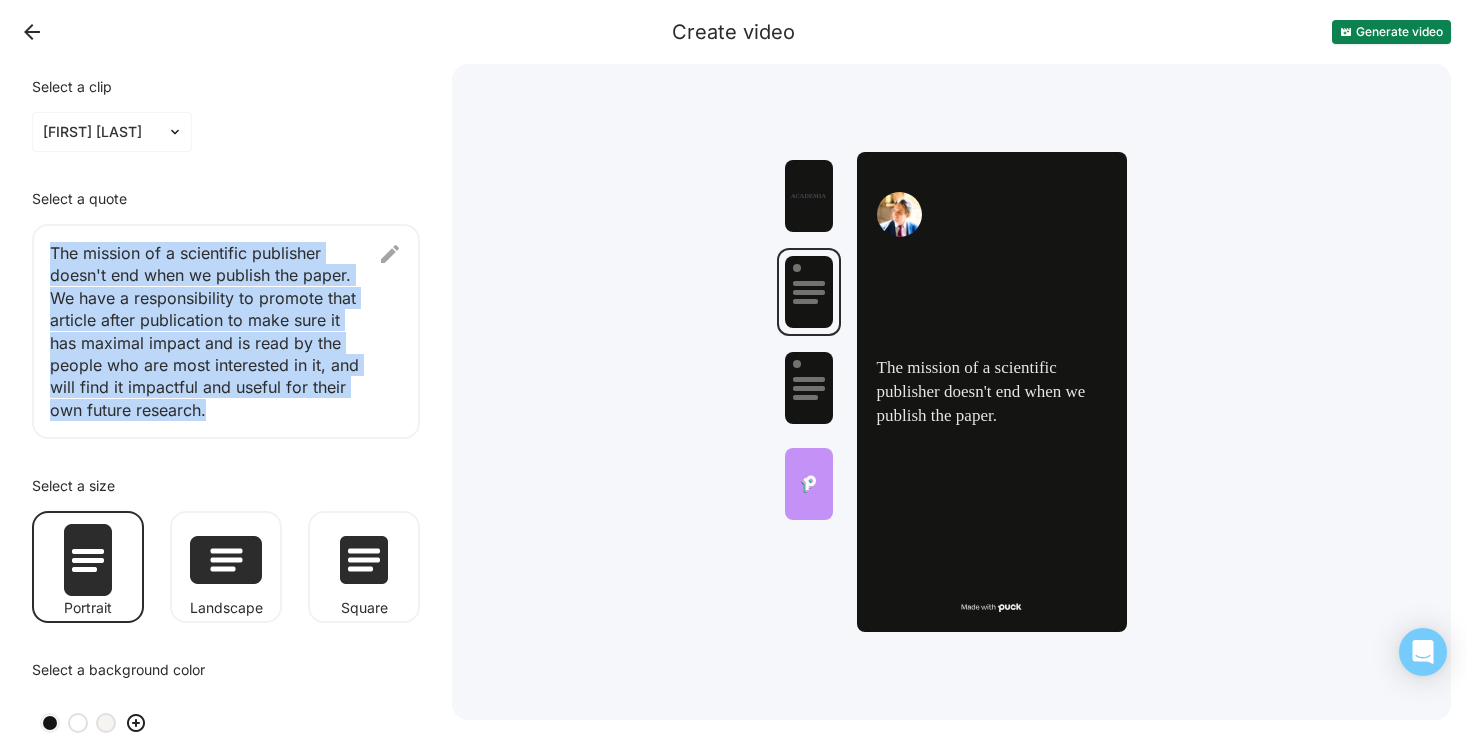 drag, startPoint x: 235, startPoint y: 407, endPoint x: 25, endPoint y: 244, distance: 265.83643 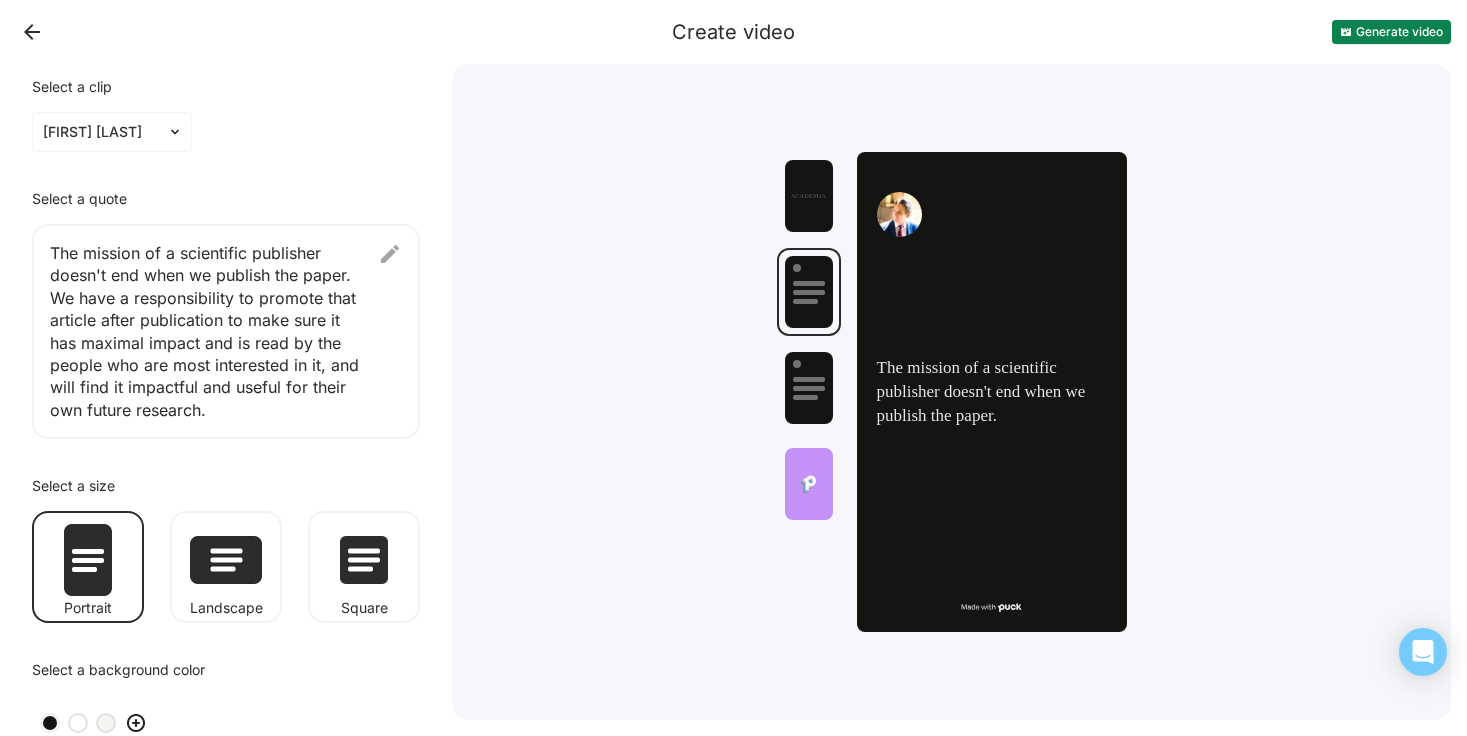 drag, startPoint x: 504, startPoint y: 140, endPoint x: 479, endPoint y: 172, distance: 40.60788 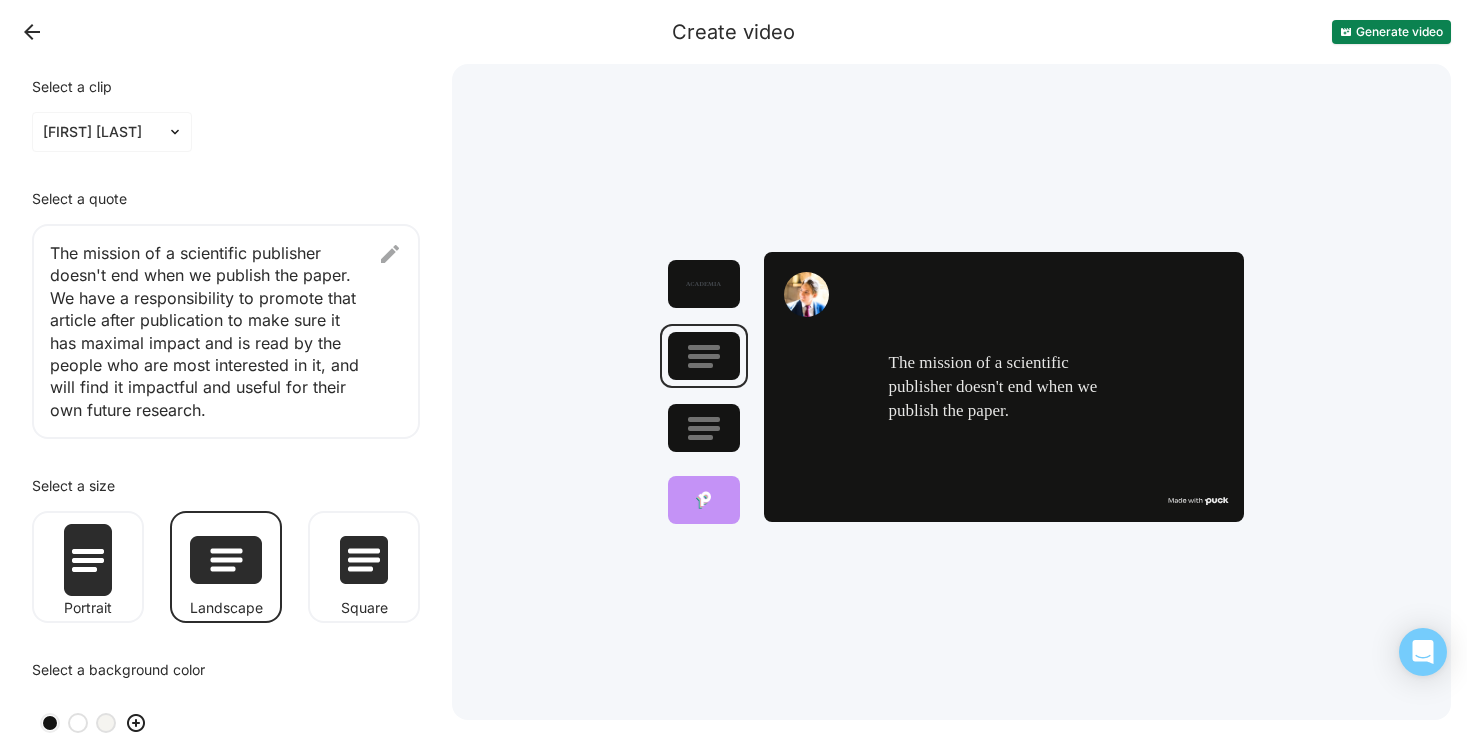 click at bounding box center (704, 428) 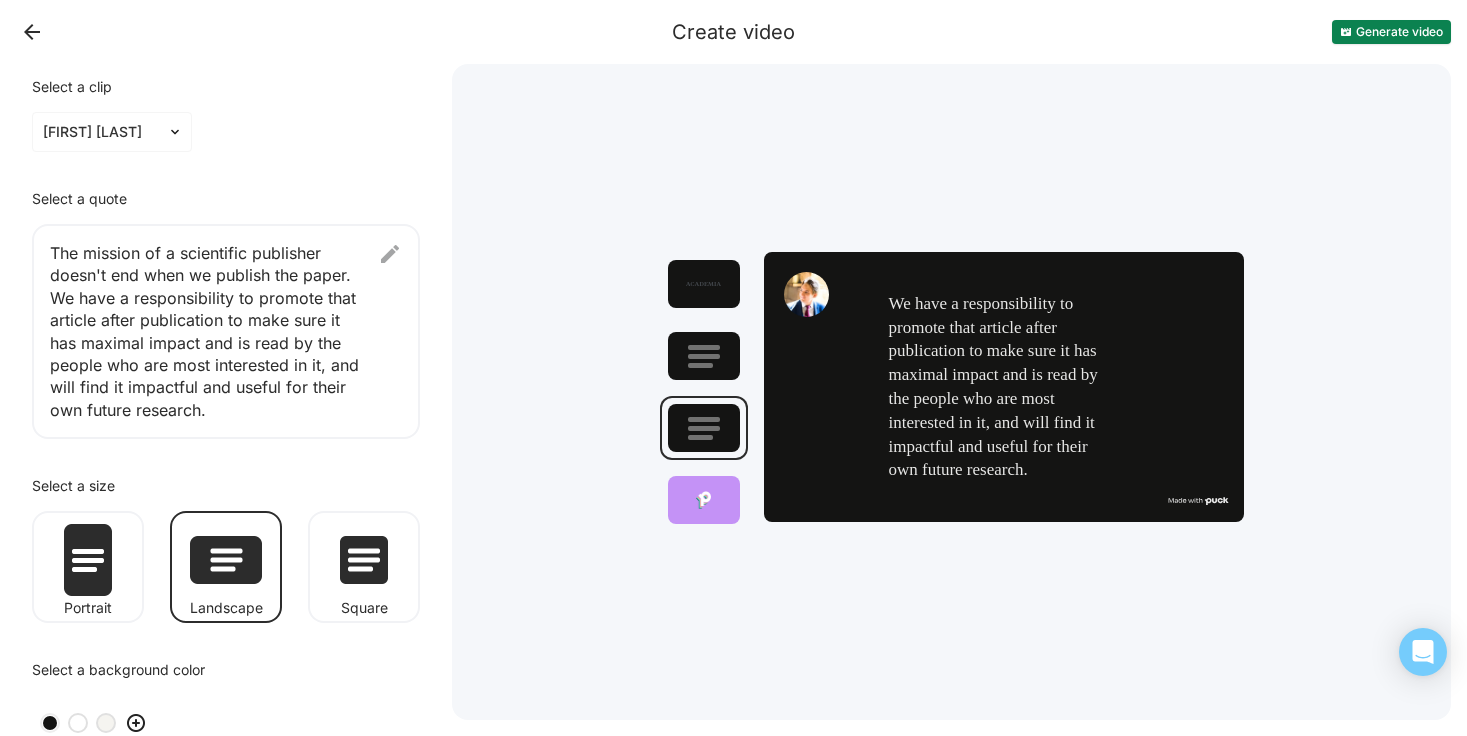 click at bounding box center (704, 500) 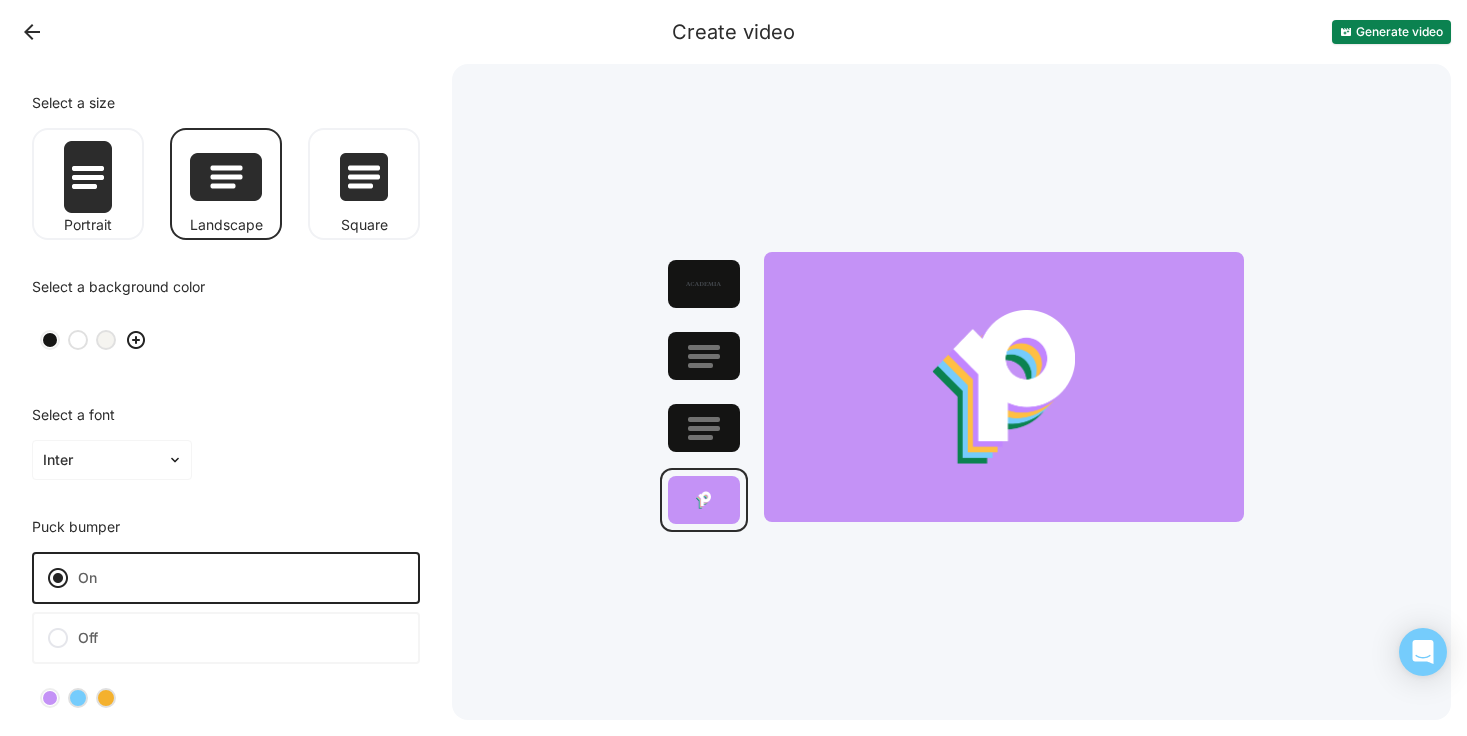 scroll, scrollTop: 387, scrollLeft: 0, axis: vertical 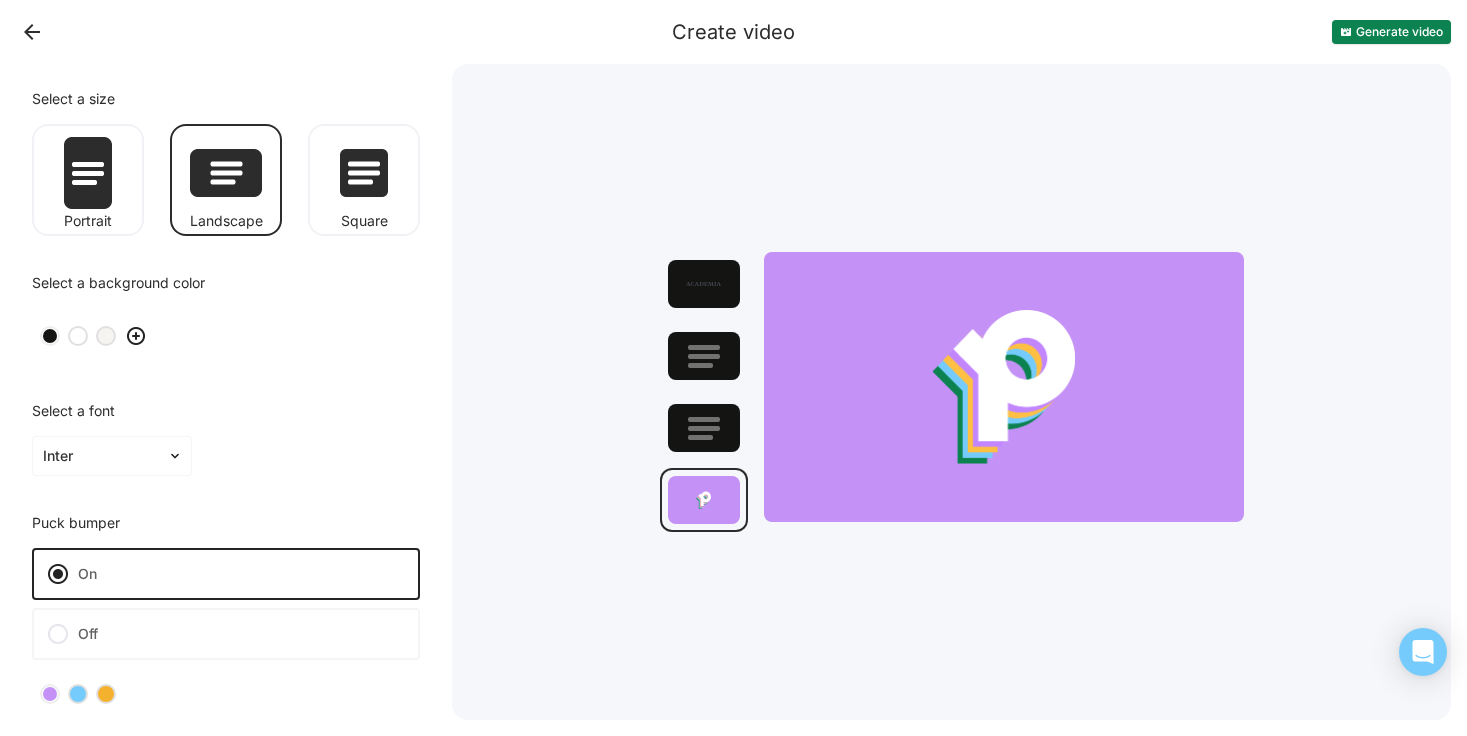 click at bounding box center [106, 694] 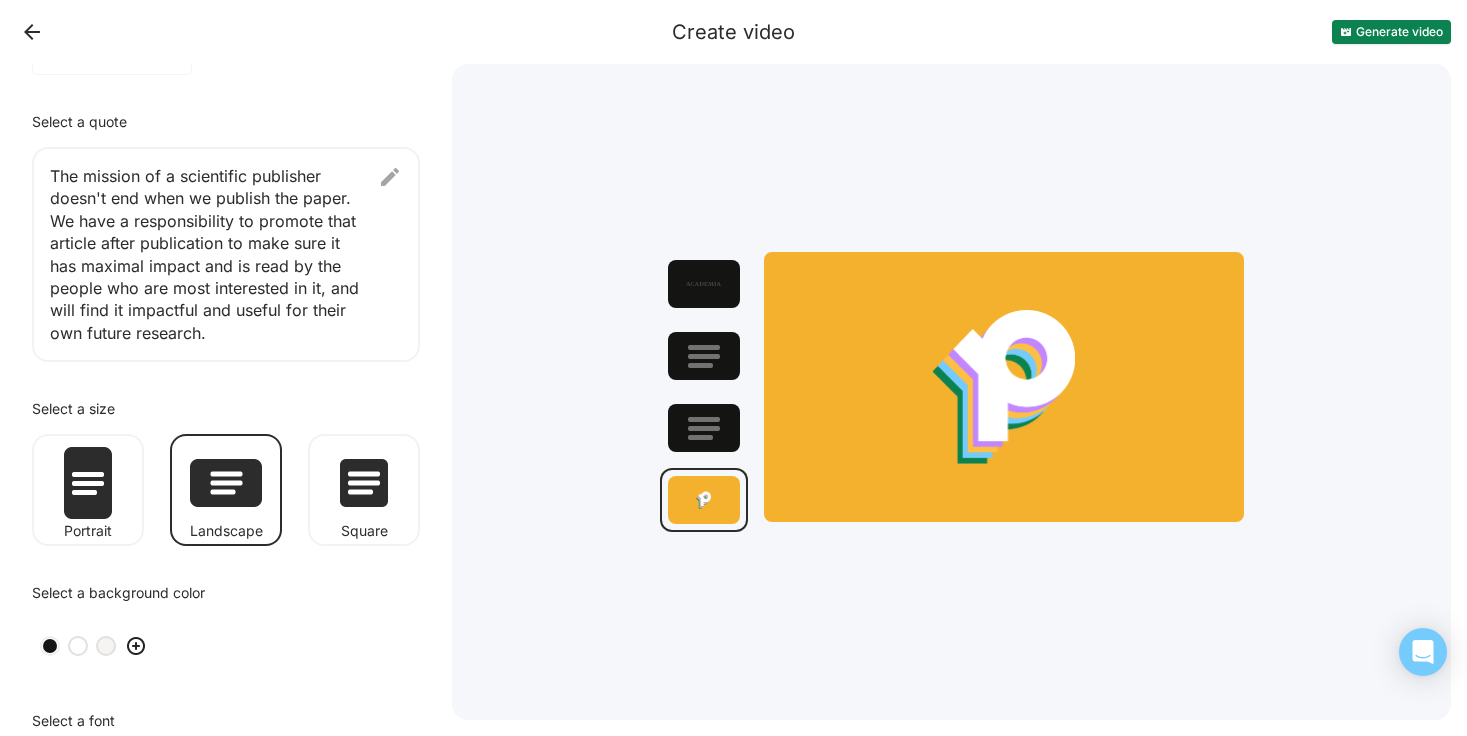 scroll, scrollTop: 27, scrollLeft: 0, axis: vertical 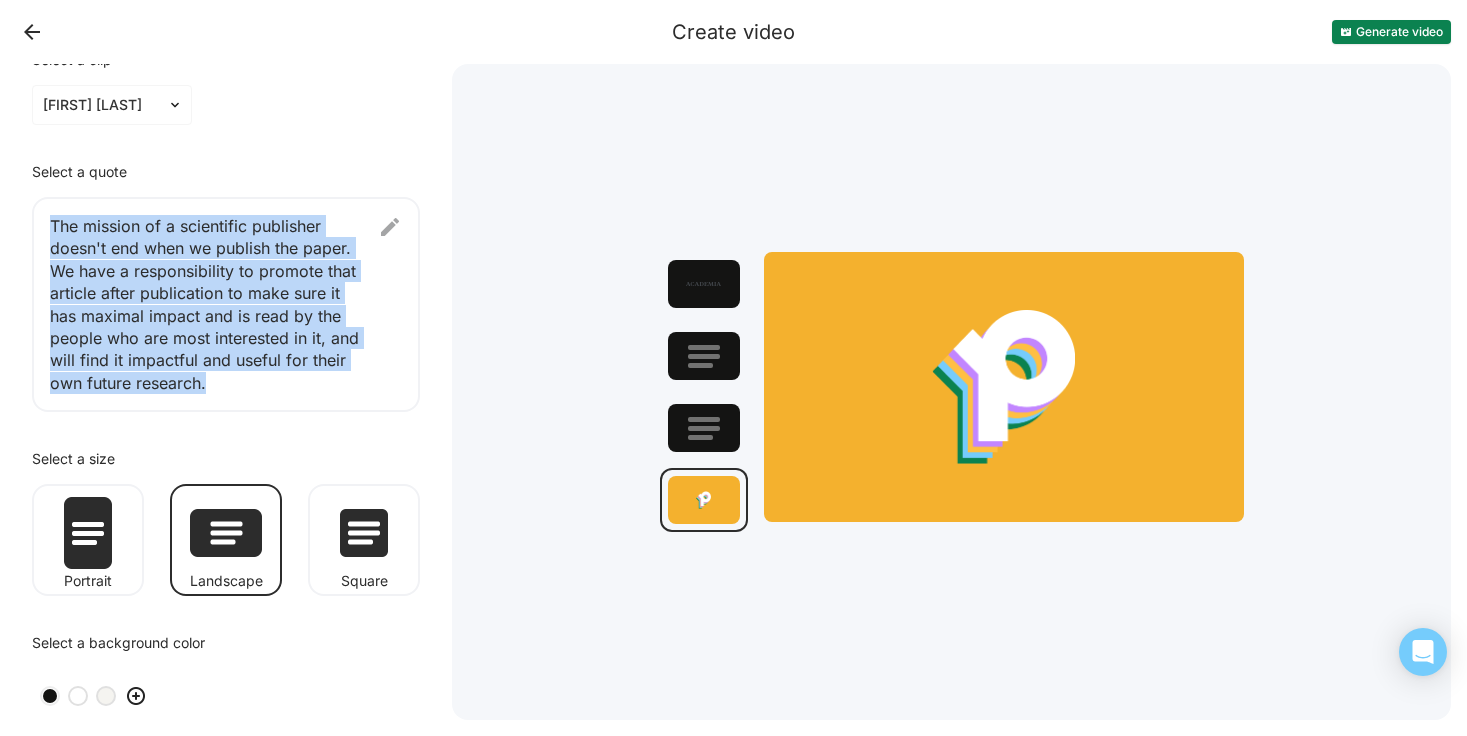 drag, startPoint x: 246, startPoint y: 386, endPoint x: 18, endPoint y: 216, distance: 284.40112 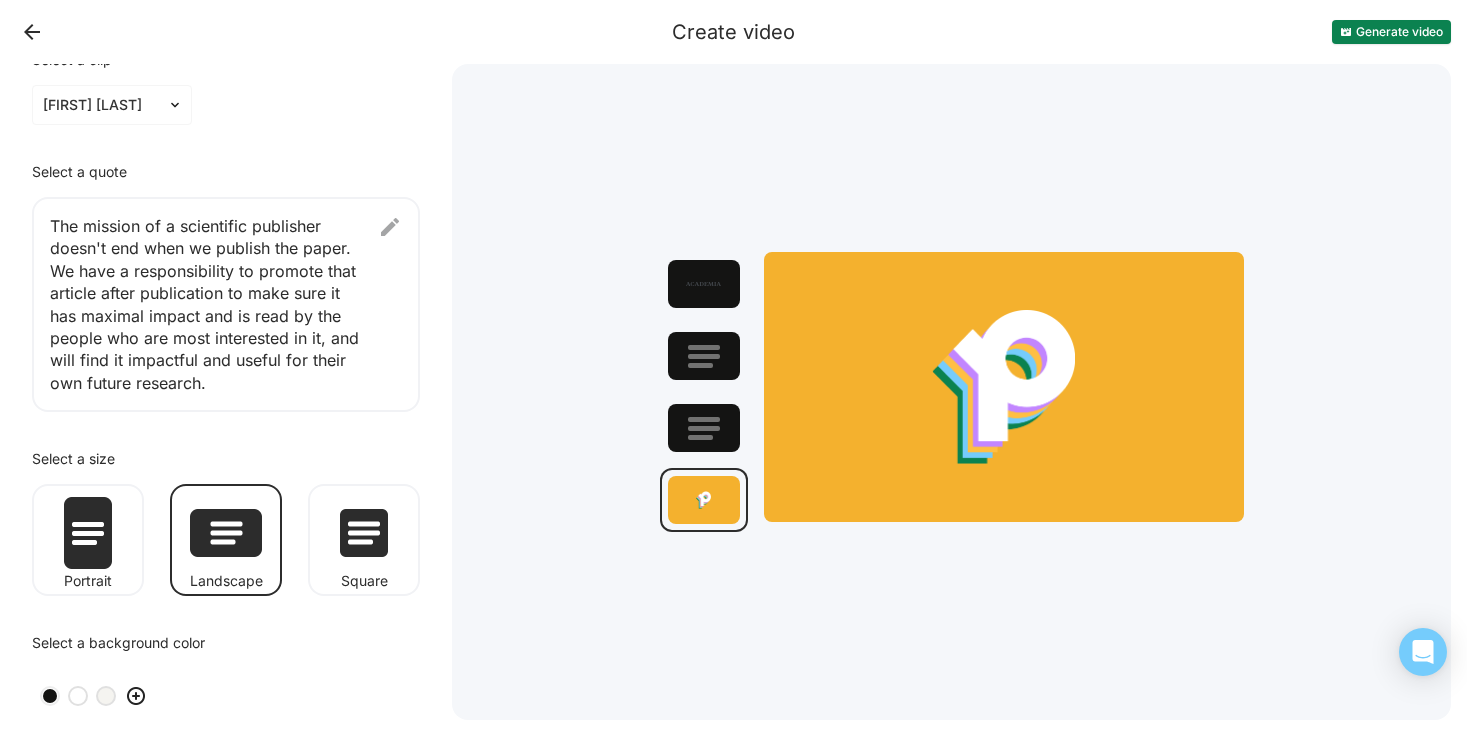 click on "Select a clip Ryan Davies" at bounding box center (226, 89) 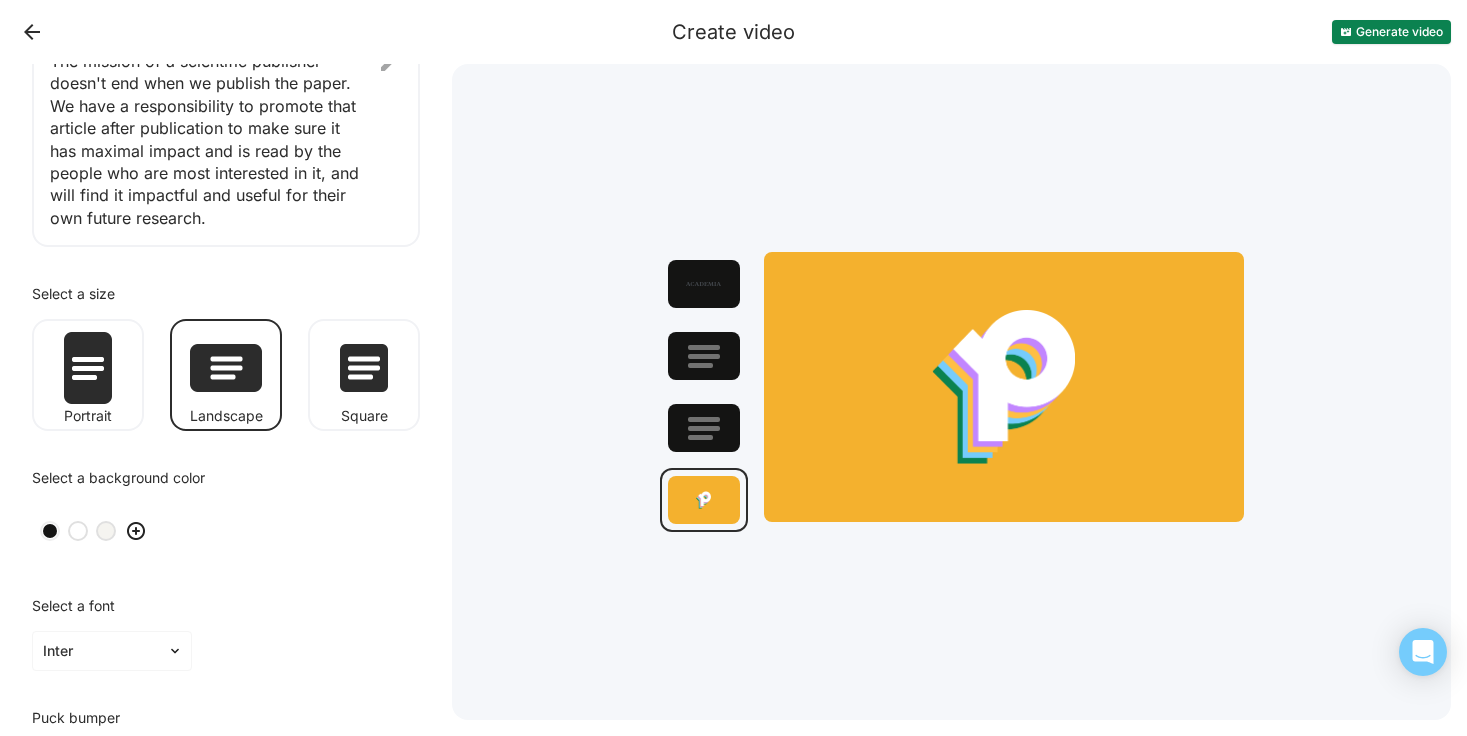 scroll, scrollTop: 206, scrollLeft: 0, axis: vertical 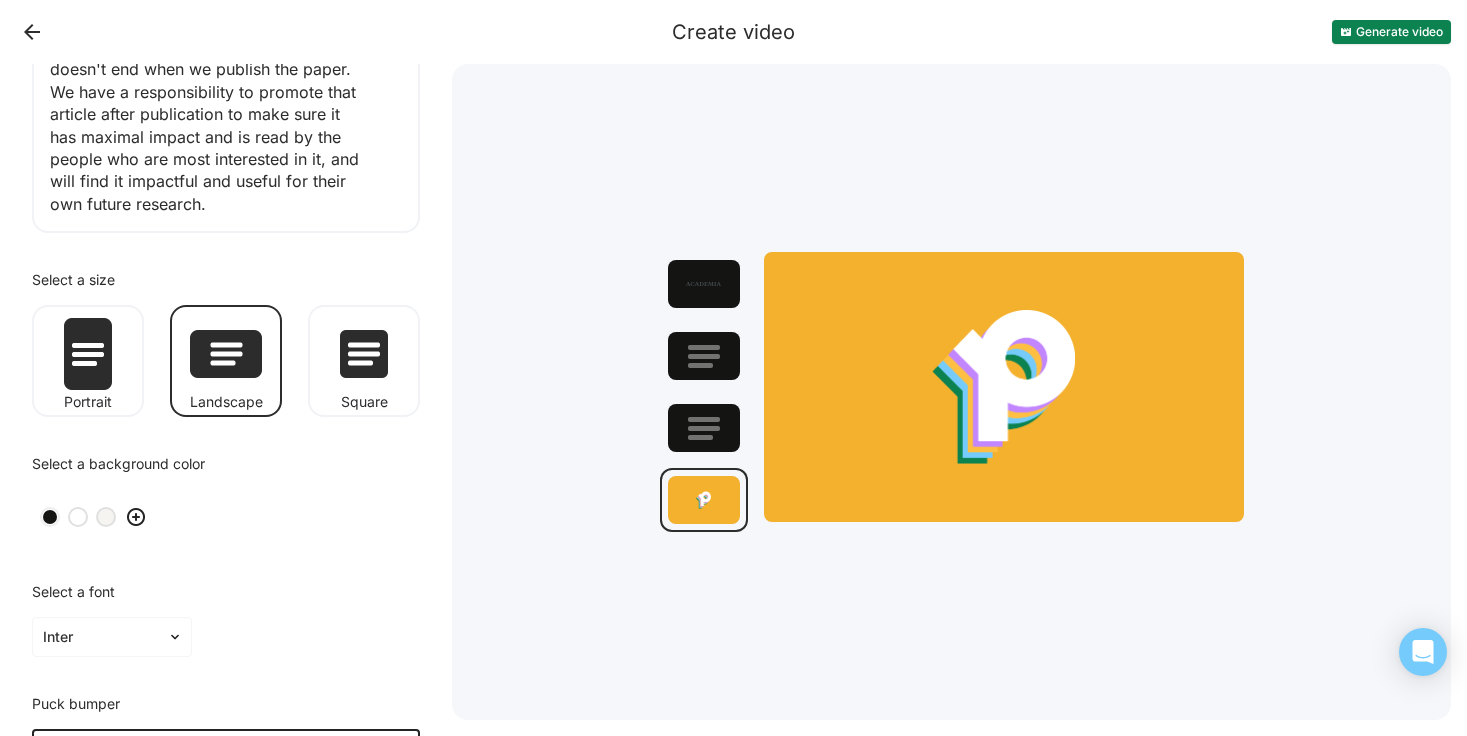 click at bounding box center [136, 517] 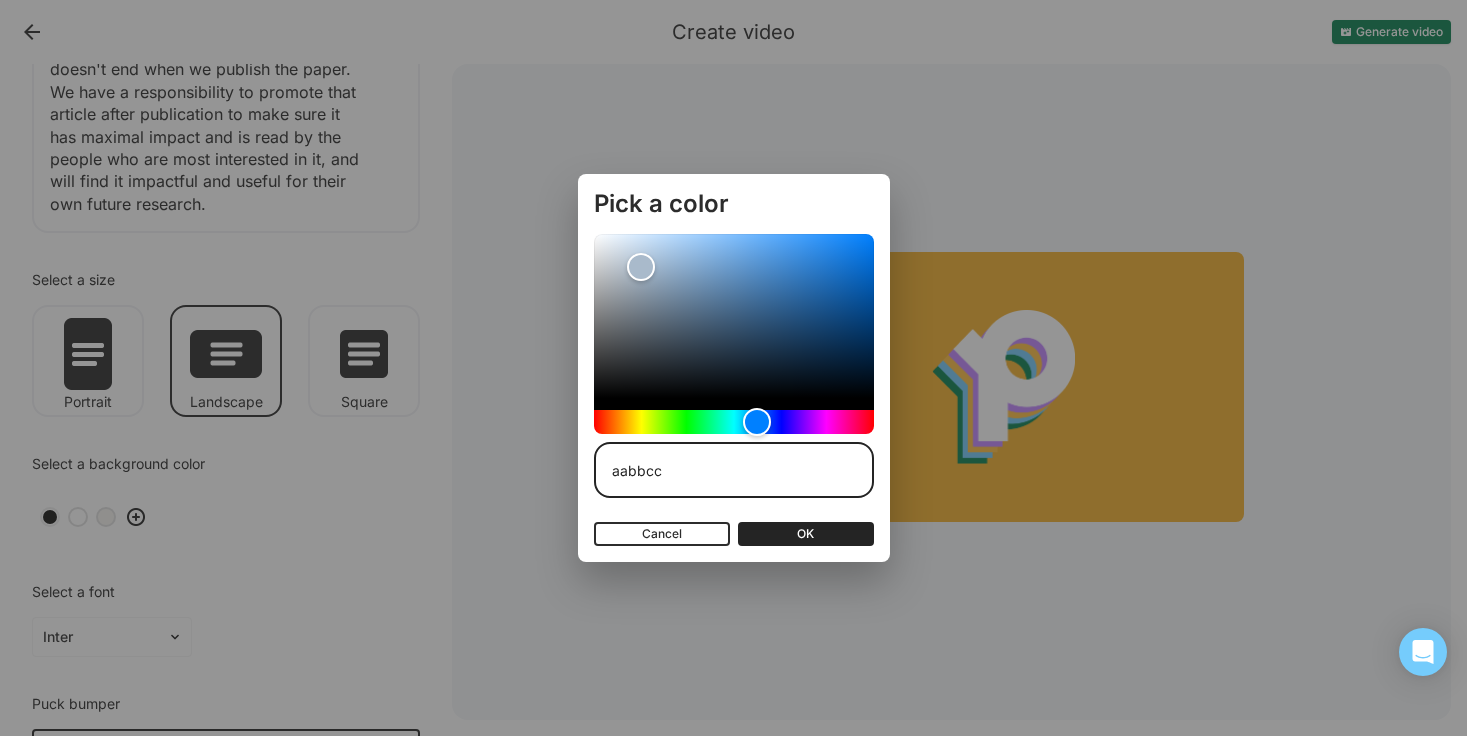 click on "aabbcc" at bounding box center (734, 470) 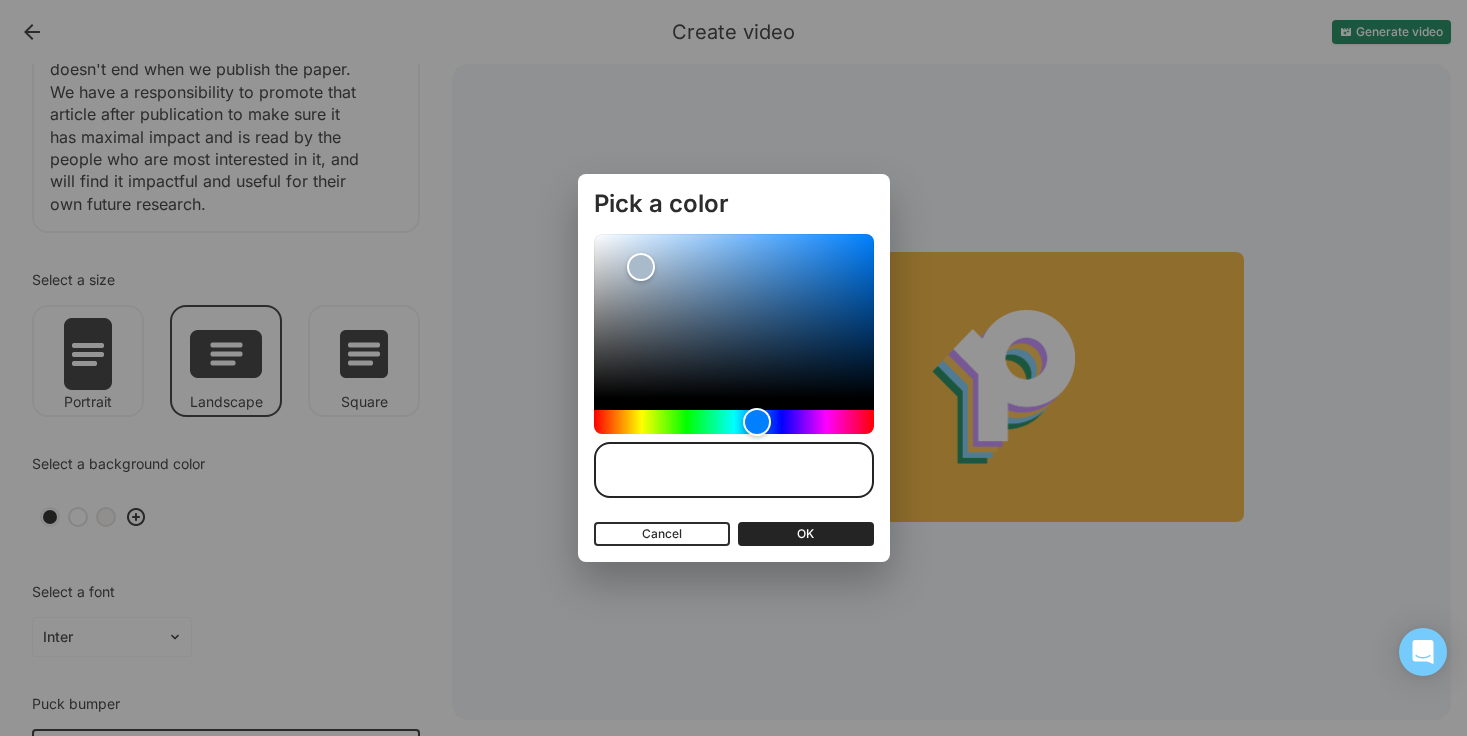 paste on "386AC1" 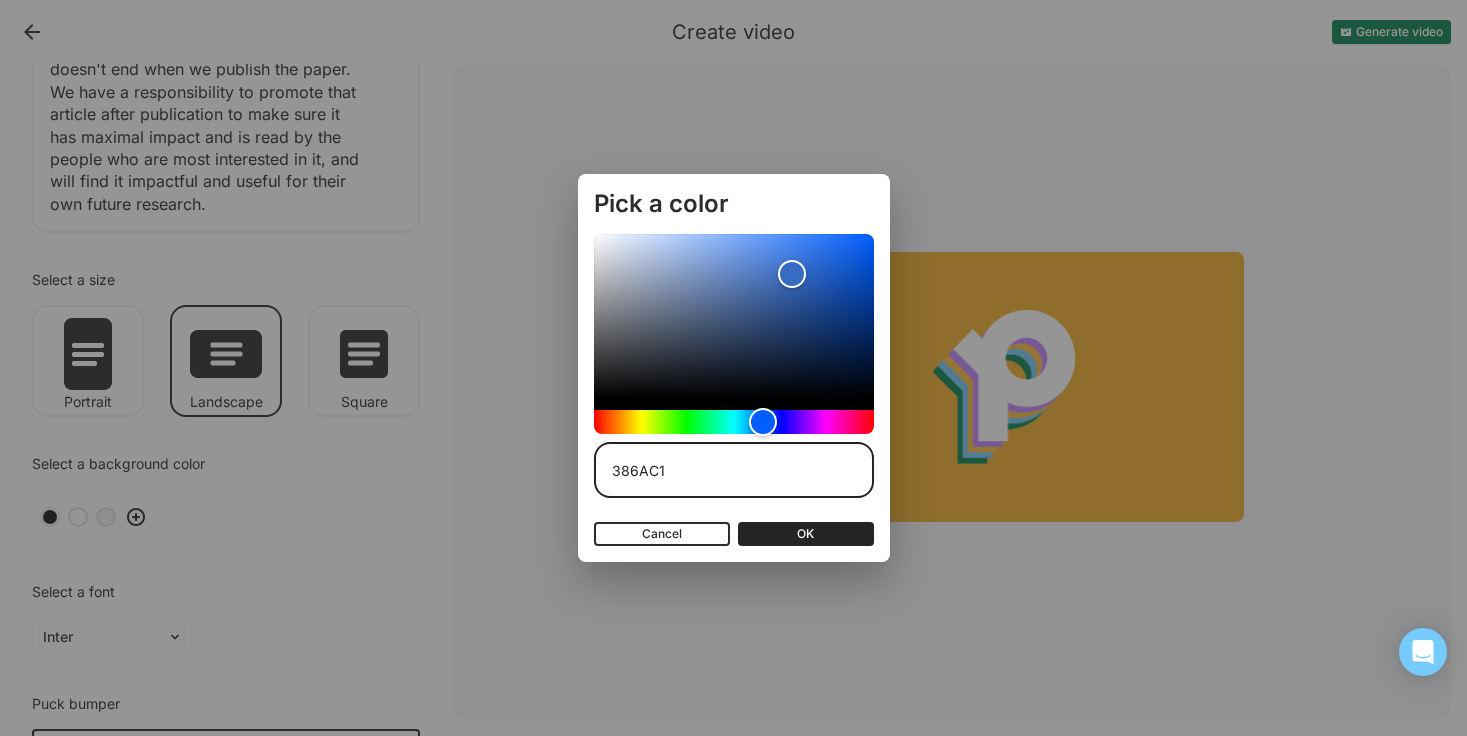 type on "386AC1" 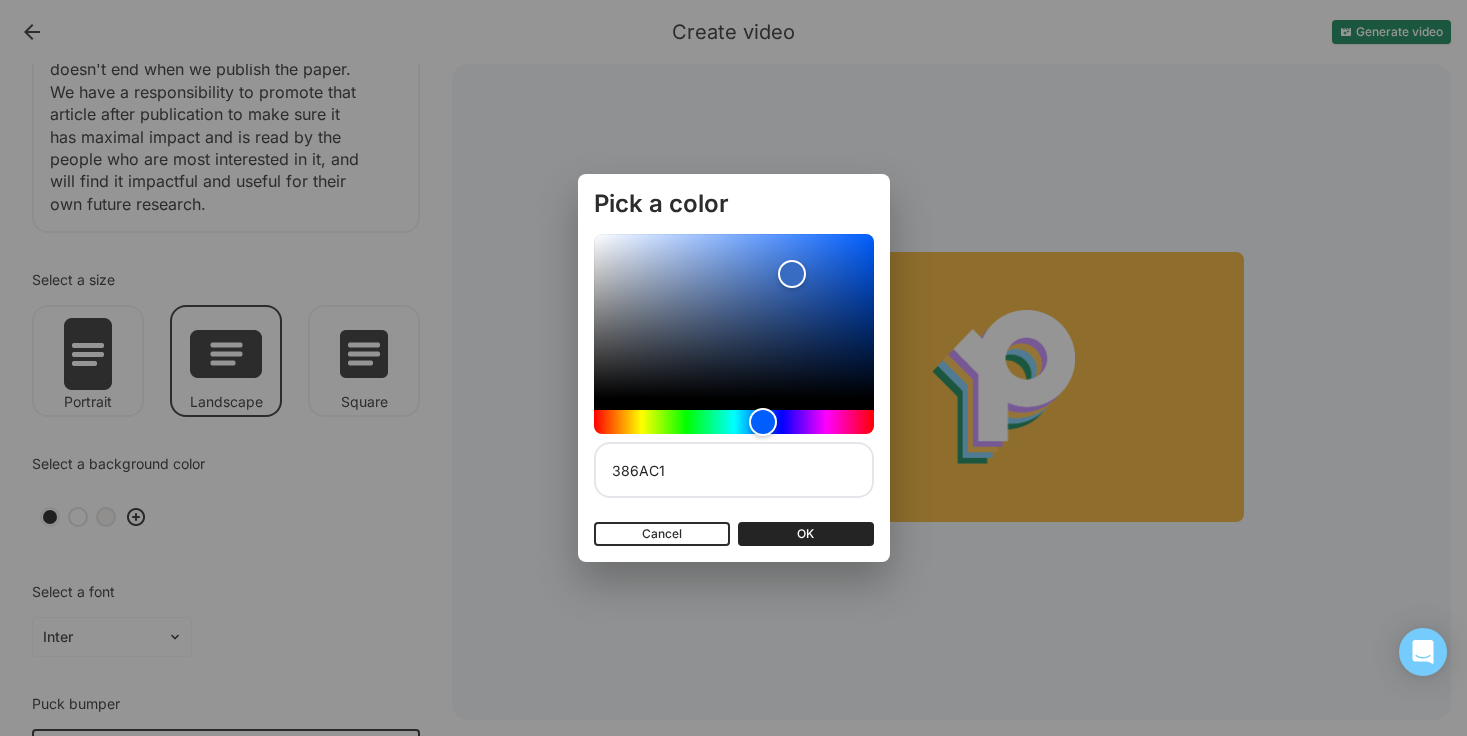click on "OK" at bounding box center (806, 534) 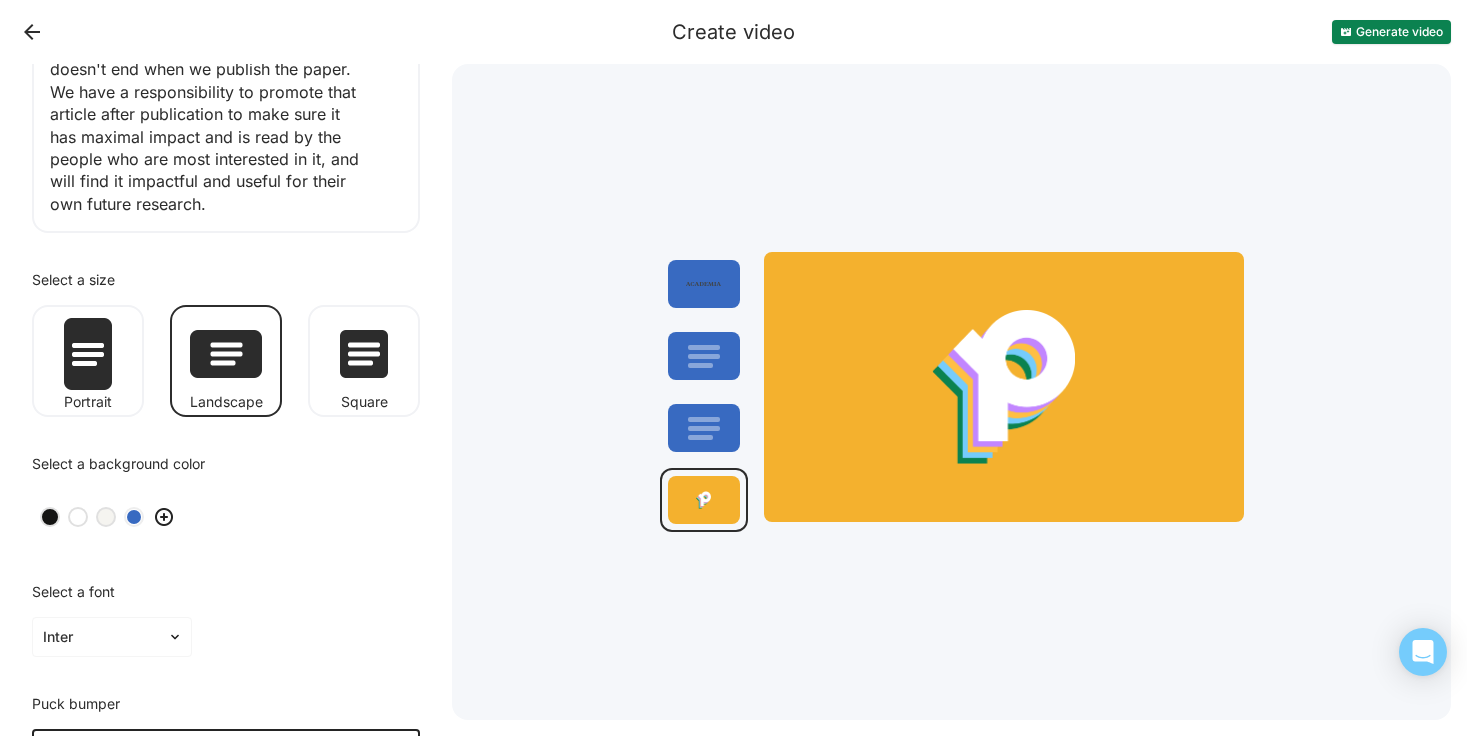 click at bounding box center [704, 500] 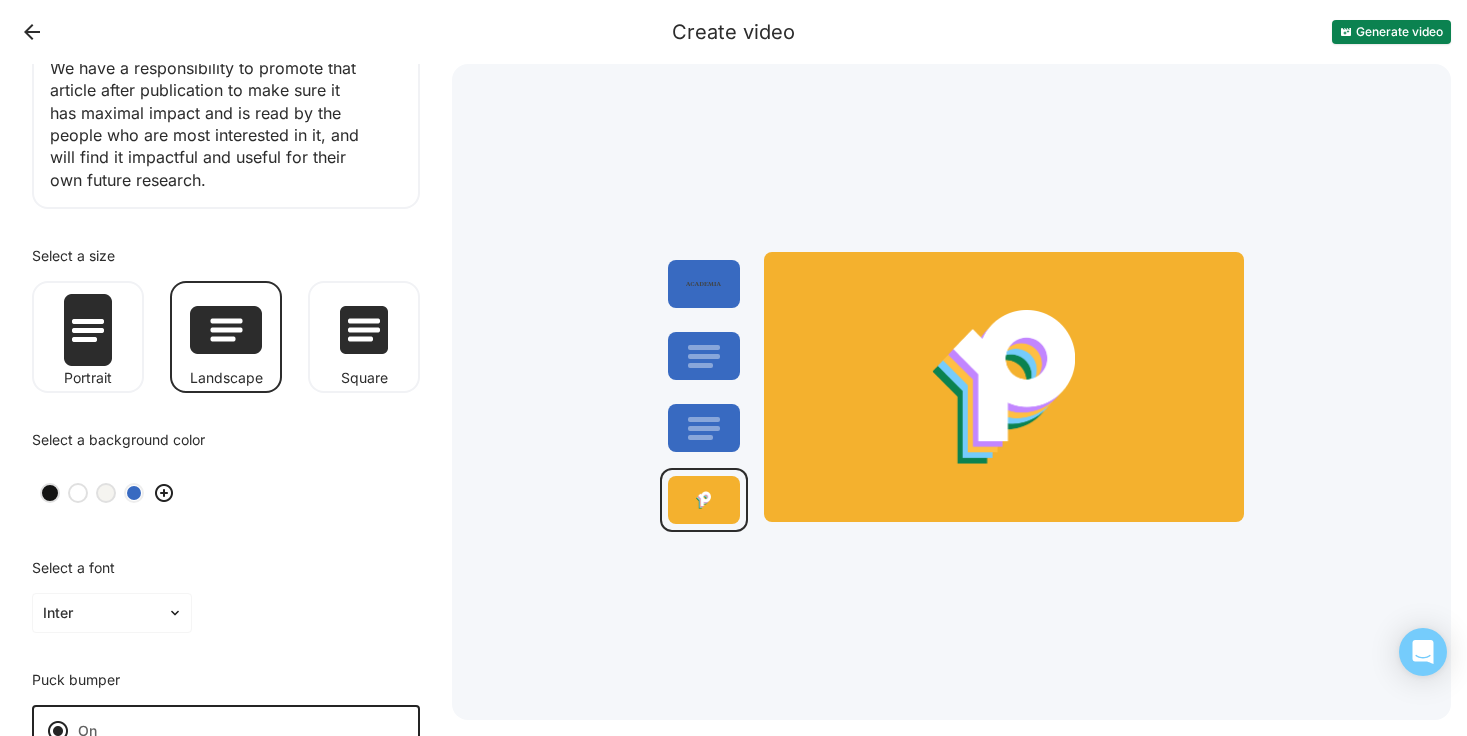 scroll, scrollTop: 387, scrollLeft: 0, axis: vertical 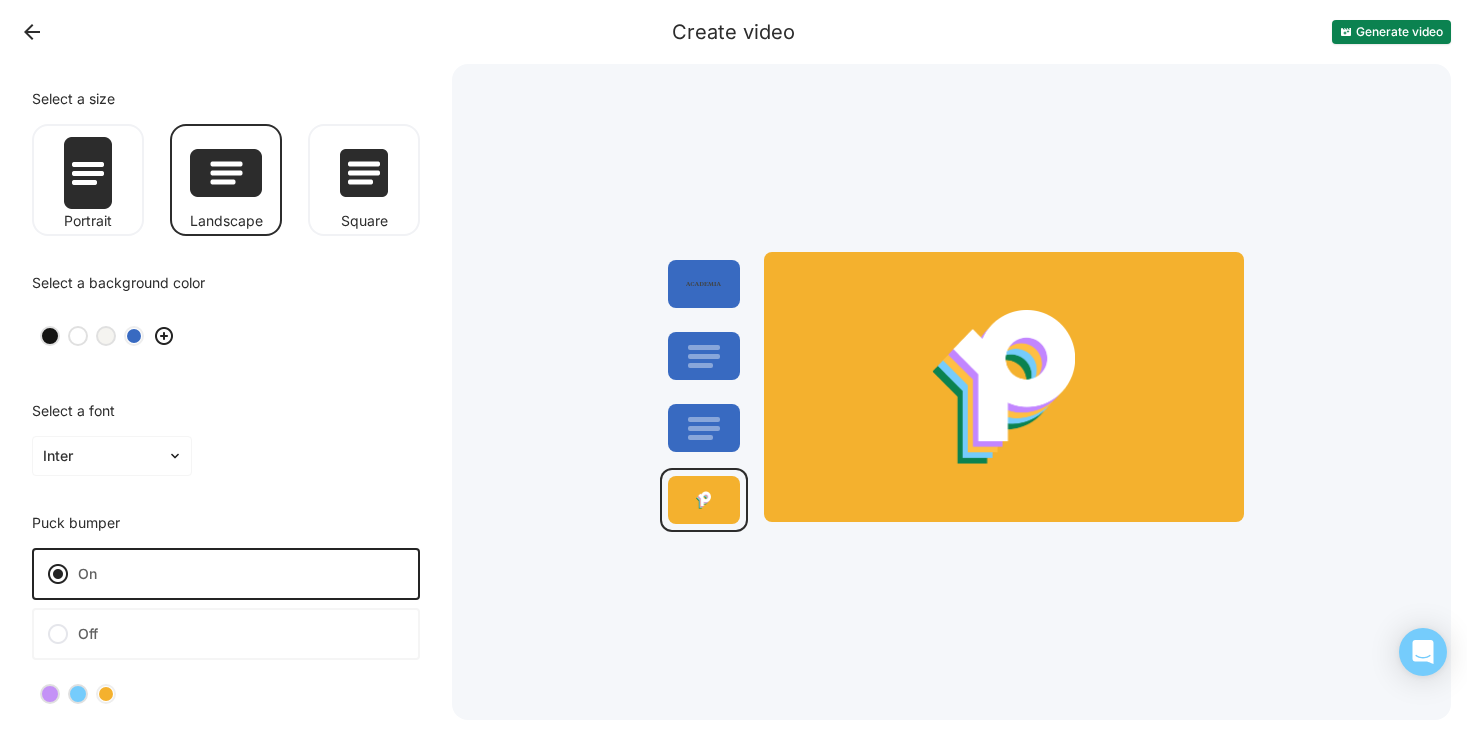 click at bounding box center (78, 694) 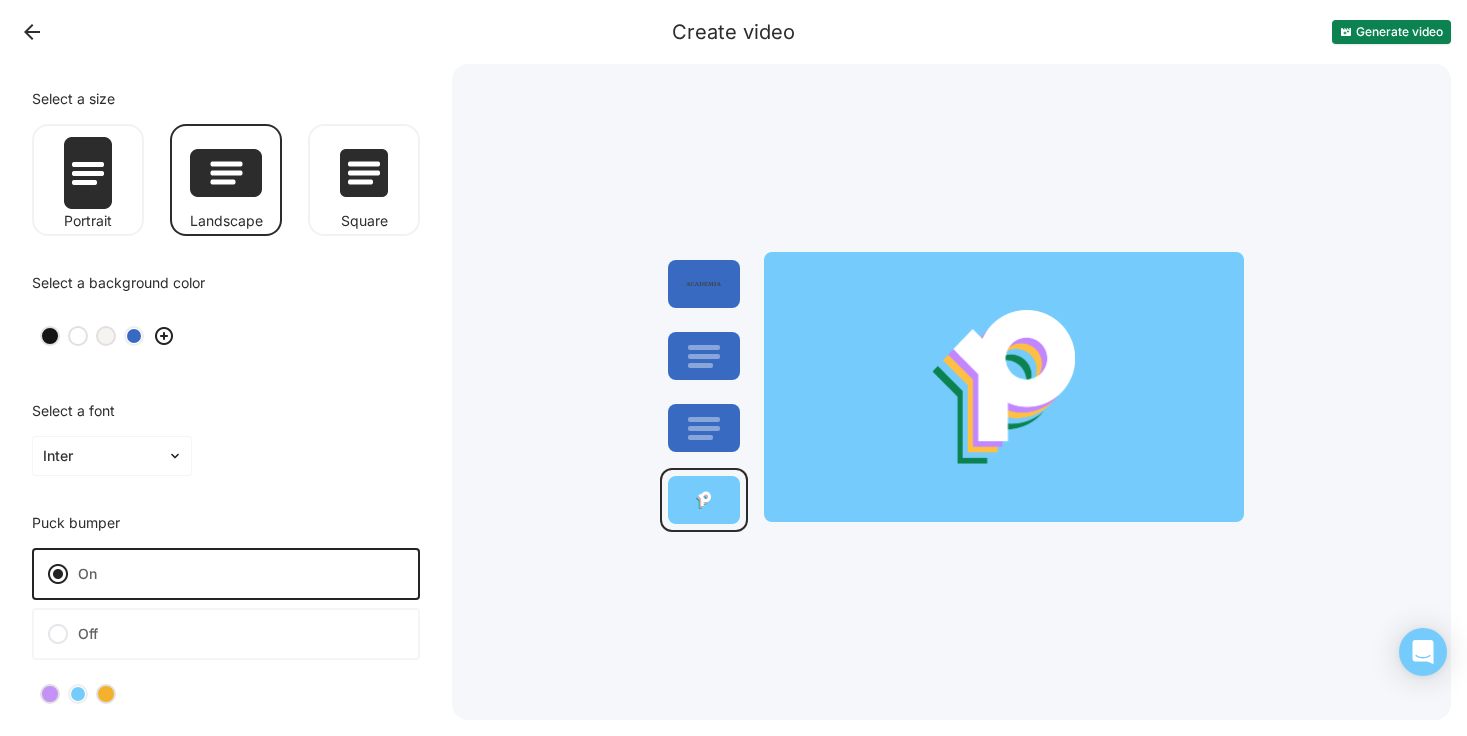 click at bounding box center [50, 694] 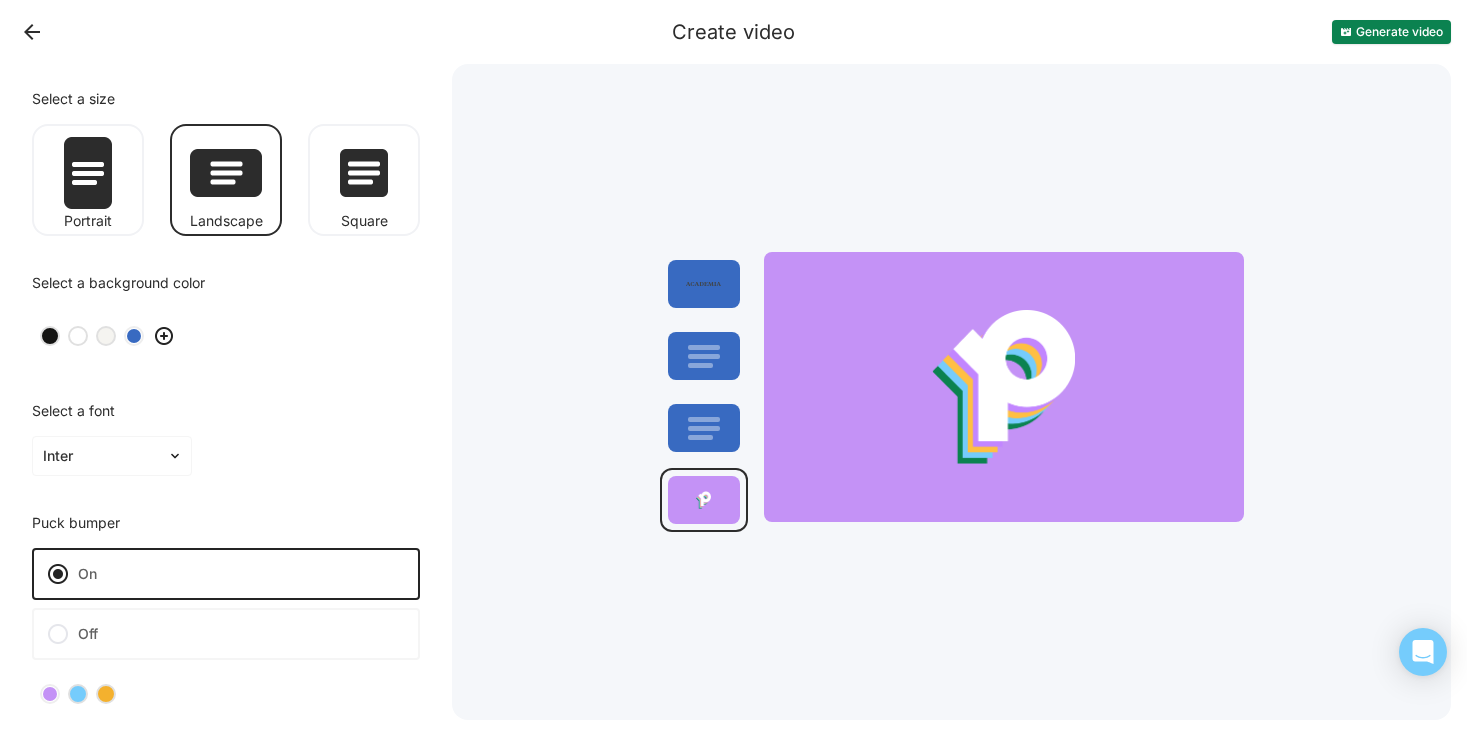 click at bounding box center [58, 634] 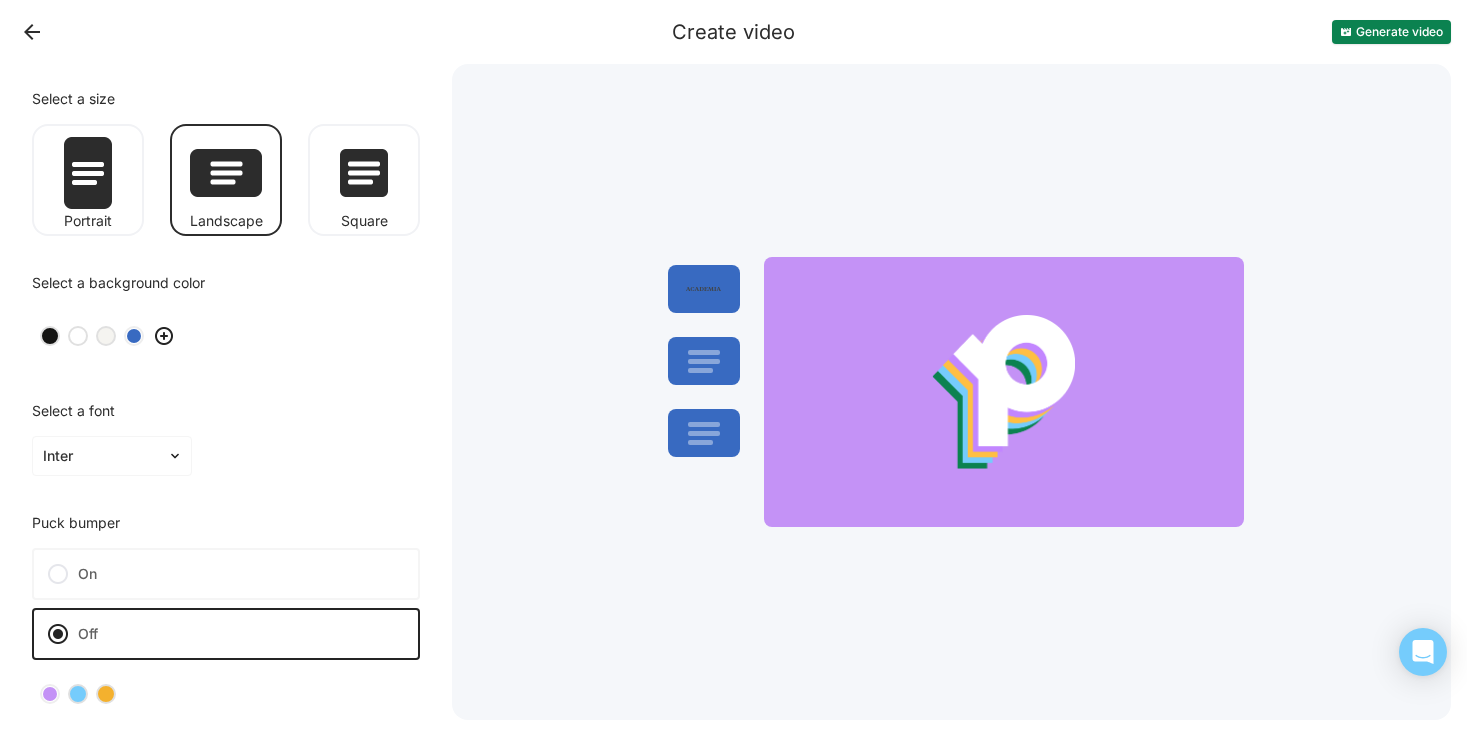 click on "On" at bounding box center [226, 574] 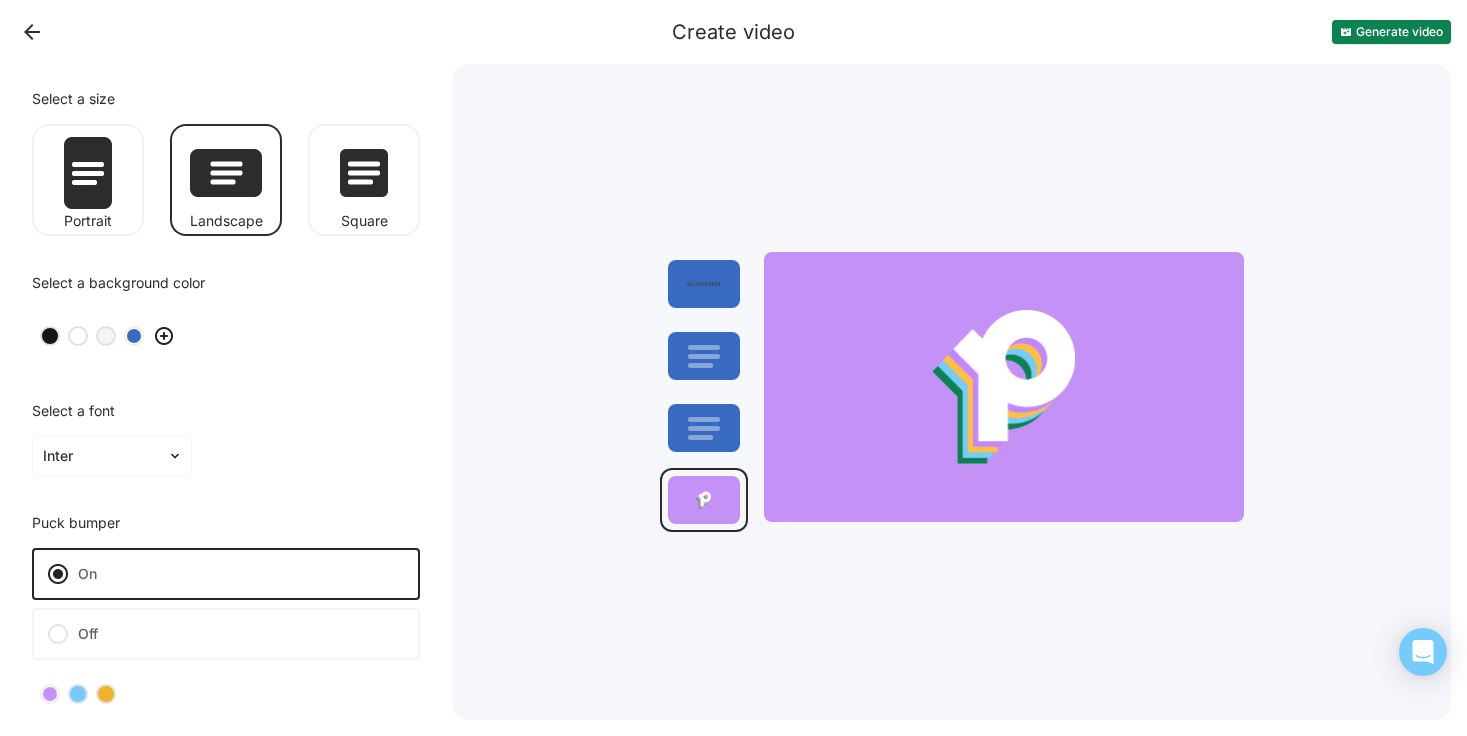 click at bounding box center (78, 694) 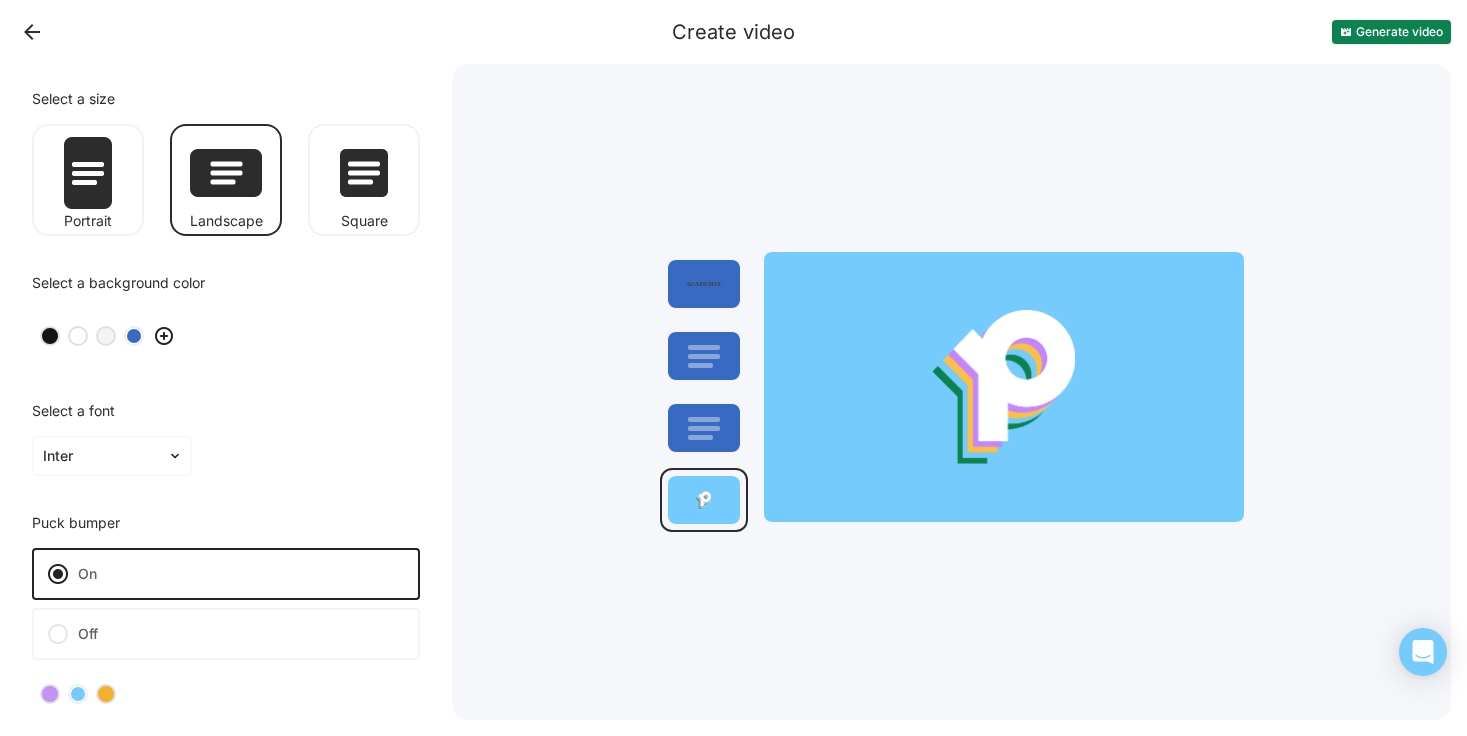 click on "Generate video" at bounding box center (1391, 32) 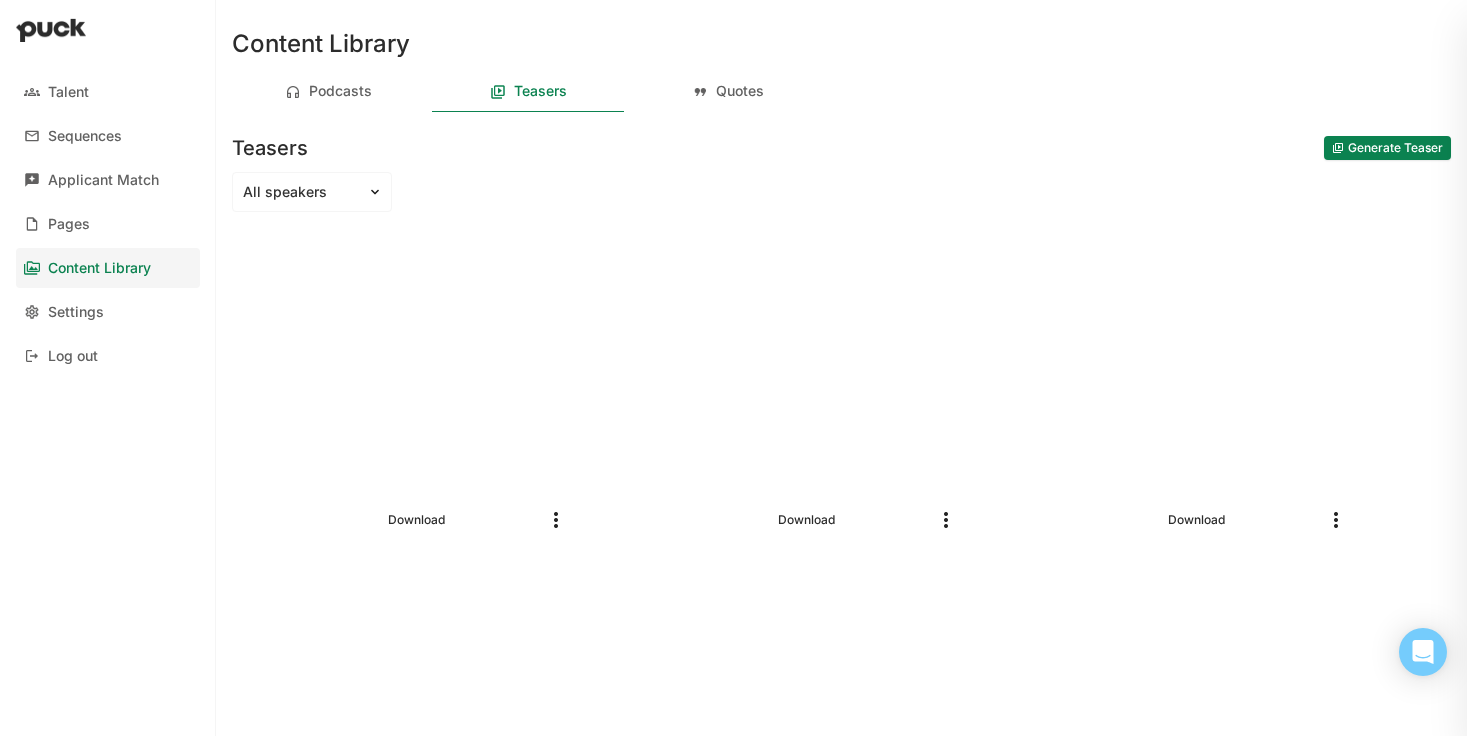 click on "Download" at bounding box center [416, 520] 